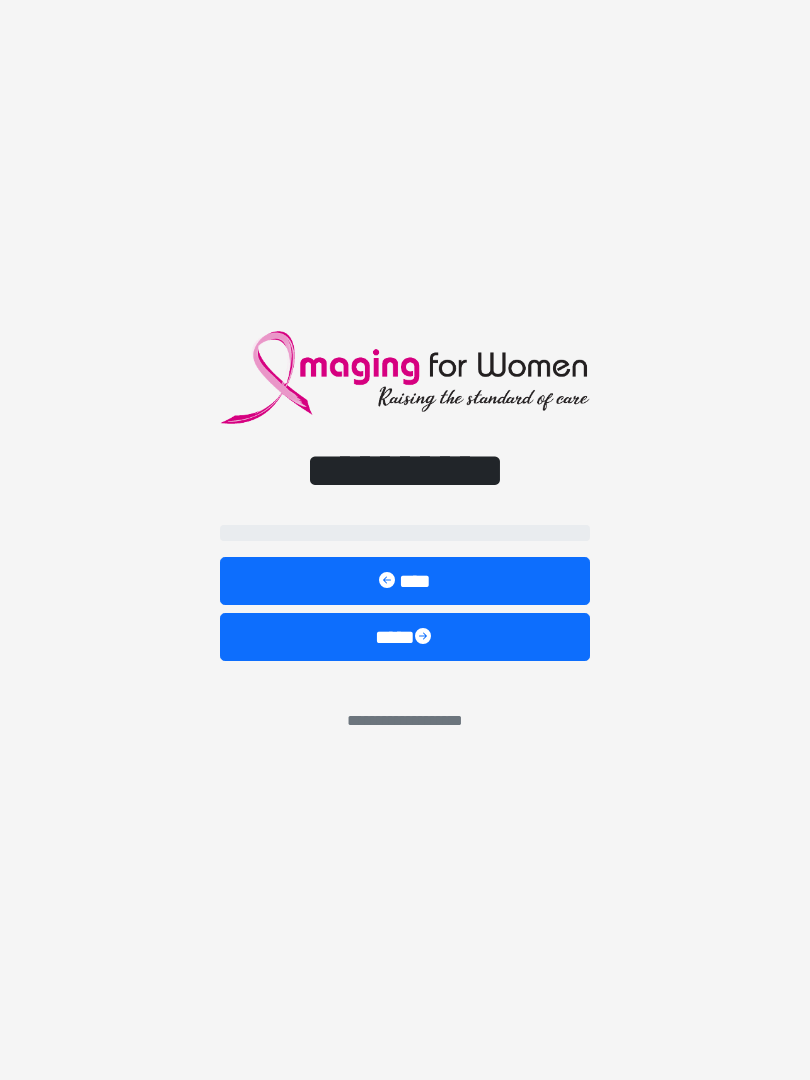 scroll, scrollTop: 0, scrollLeft: 0, axis: both 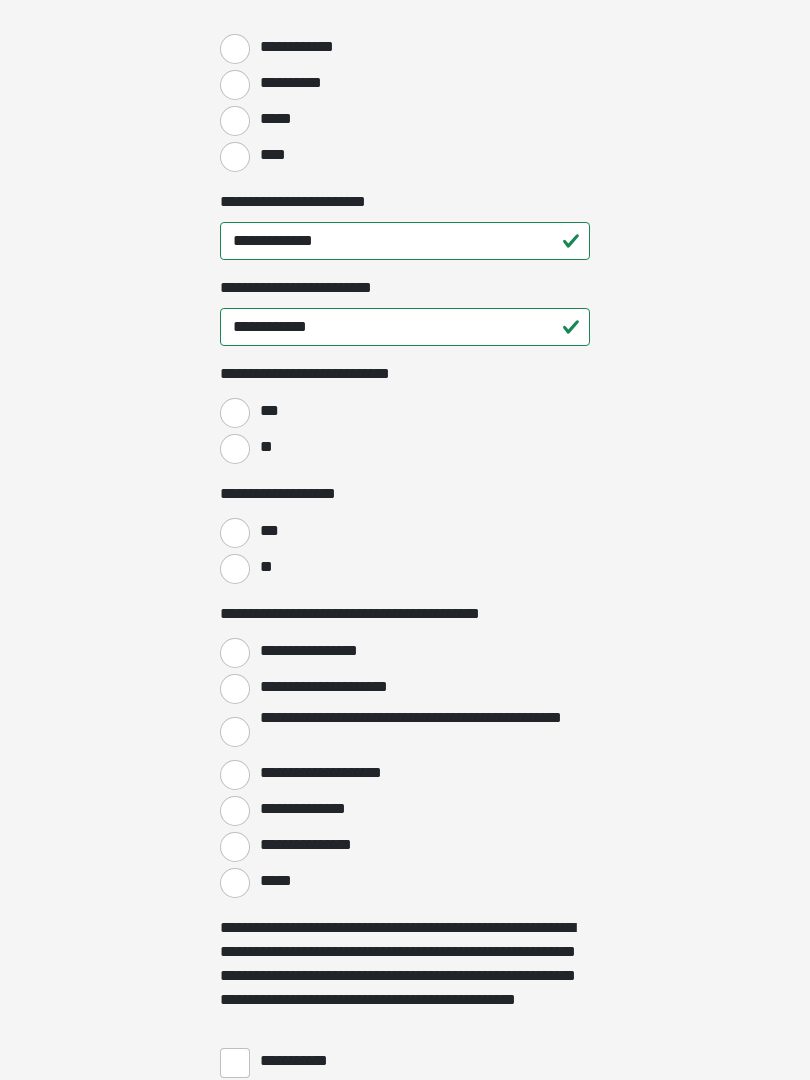 click on "**" at bounding box center [235, 569] 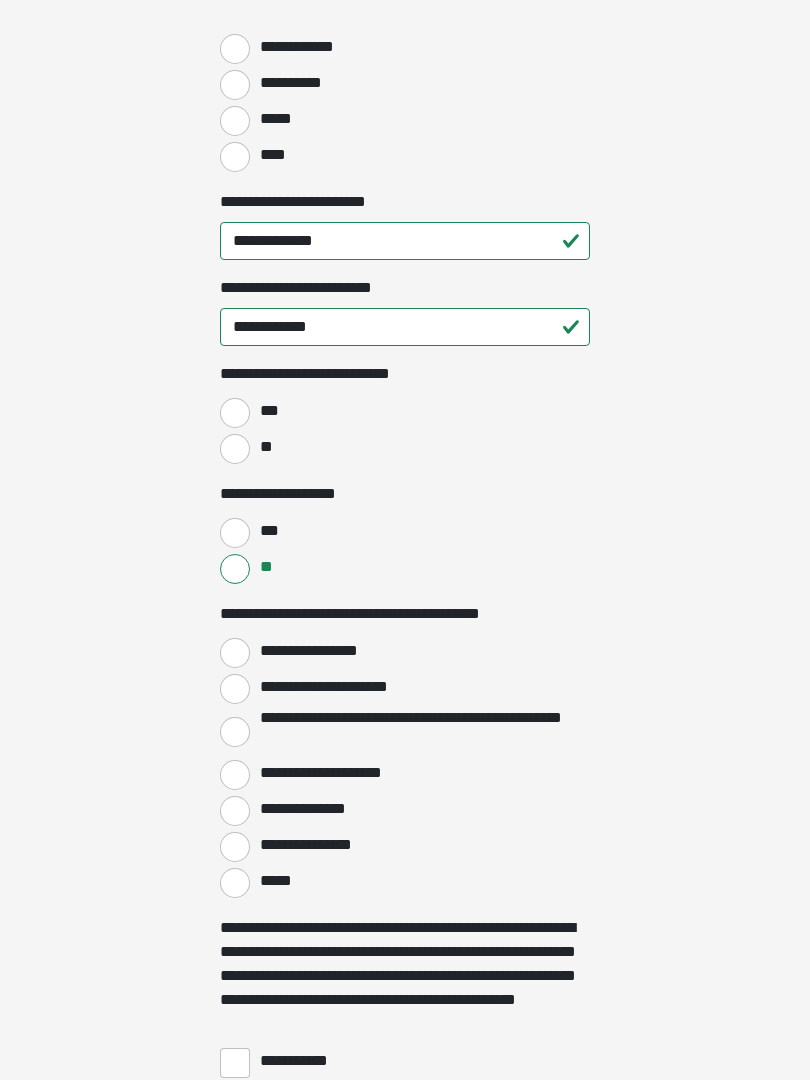 click on "**" at bounding box center (235, 449) 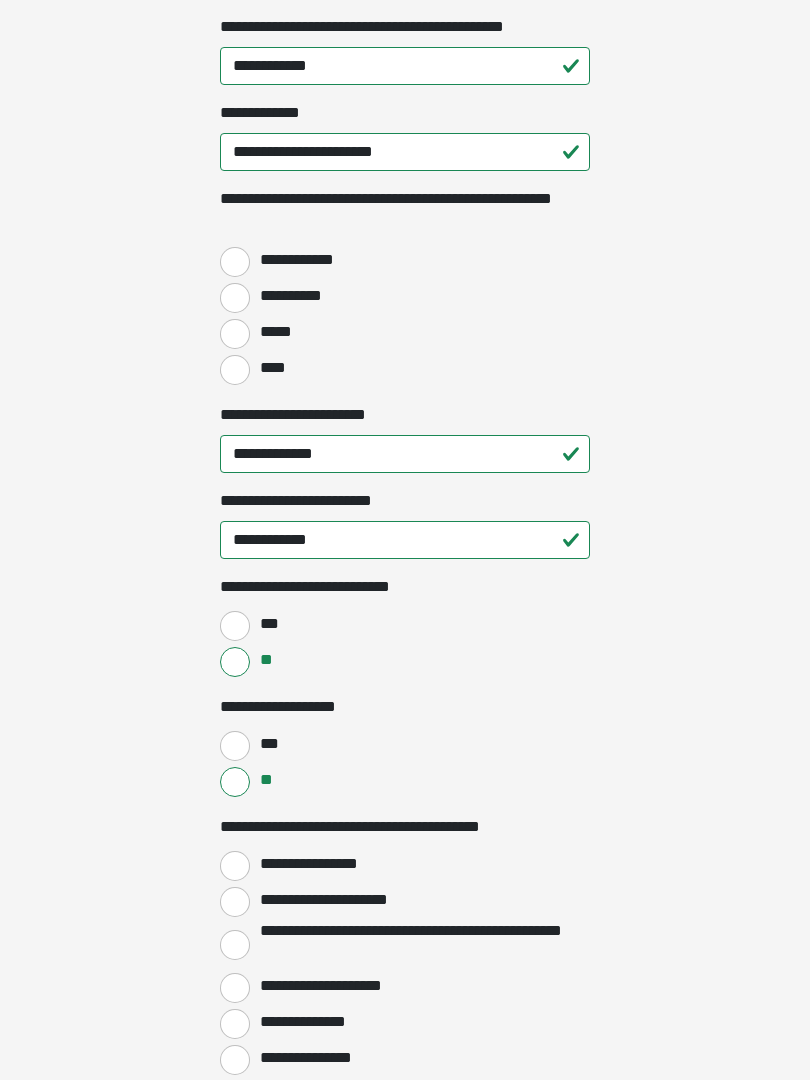 click on "**********" at bounding box center [235, 263] 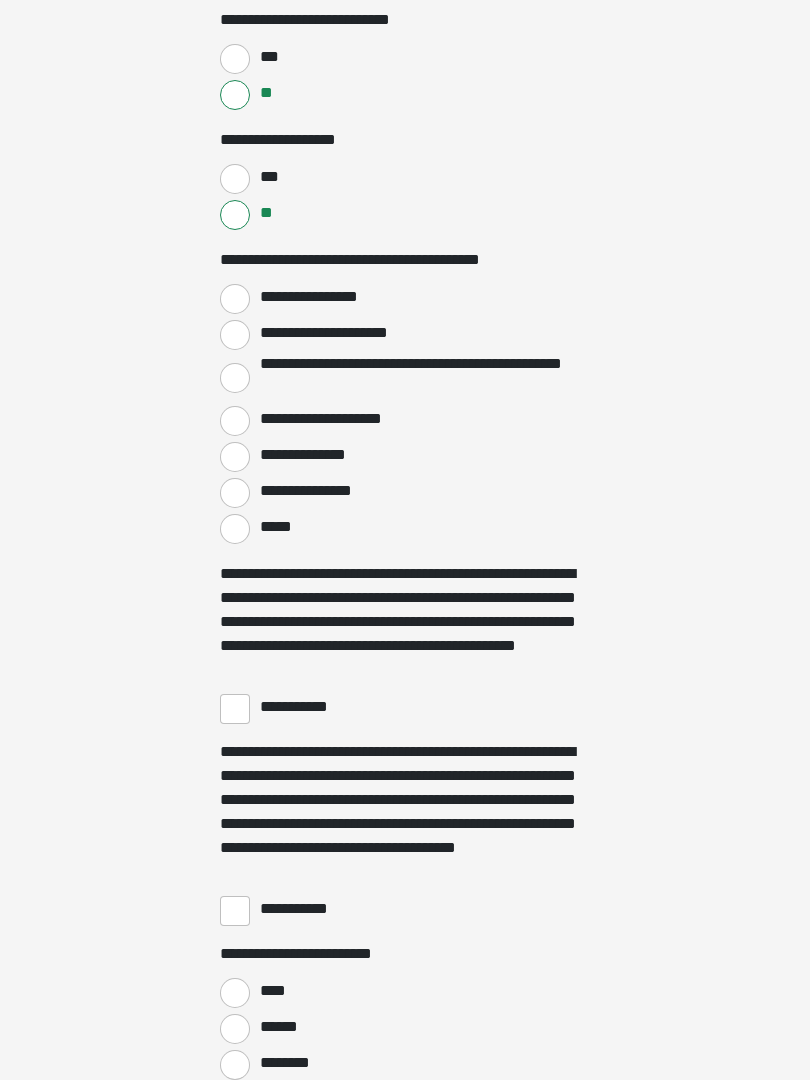 scroll, scrollTop: 3244, scrollLeft: 0, axis: vertical 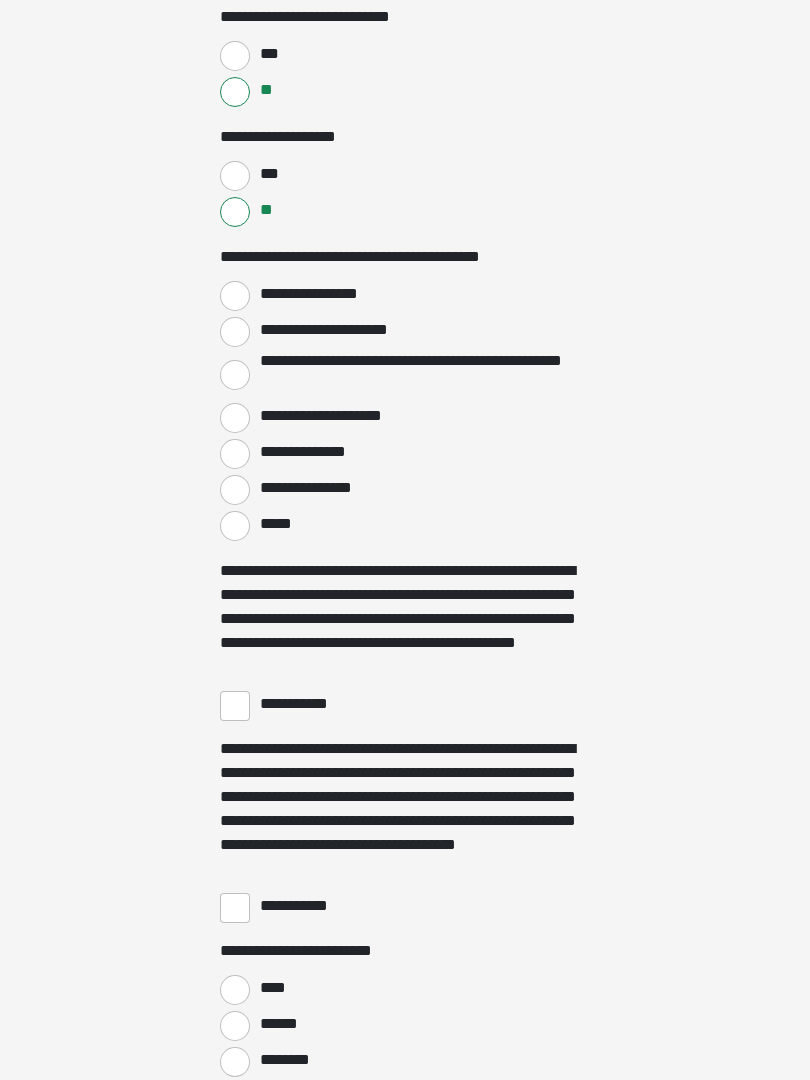 click on "**********" at bounding box center [235, 297] 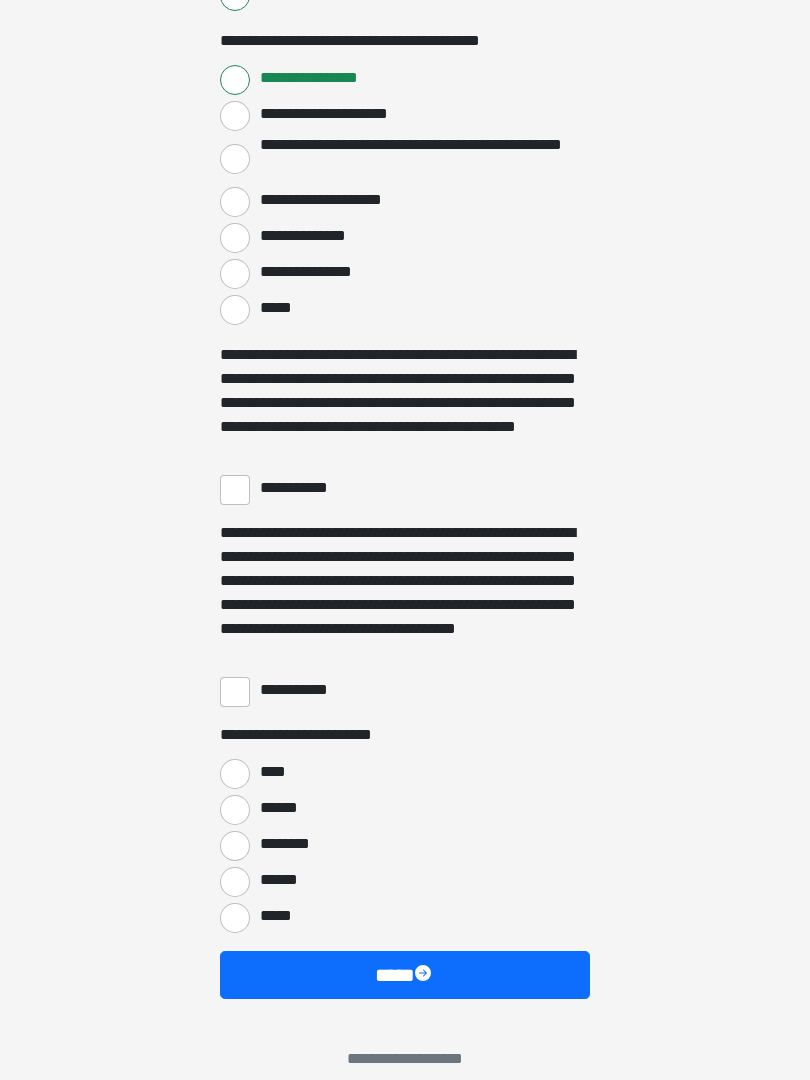 scroll, scrollTop: 3483, scrollLeft: 0, axis: vertical 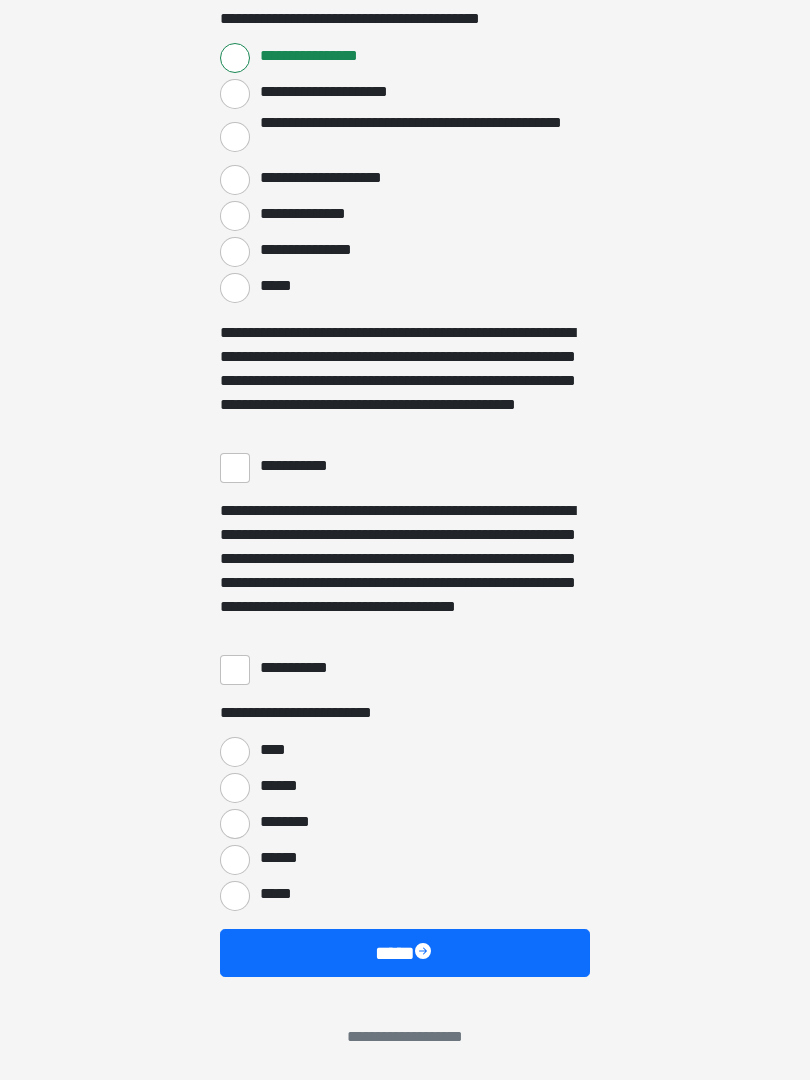 click on "**********" at bounding box center (405, -1182) 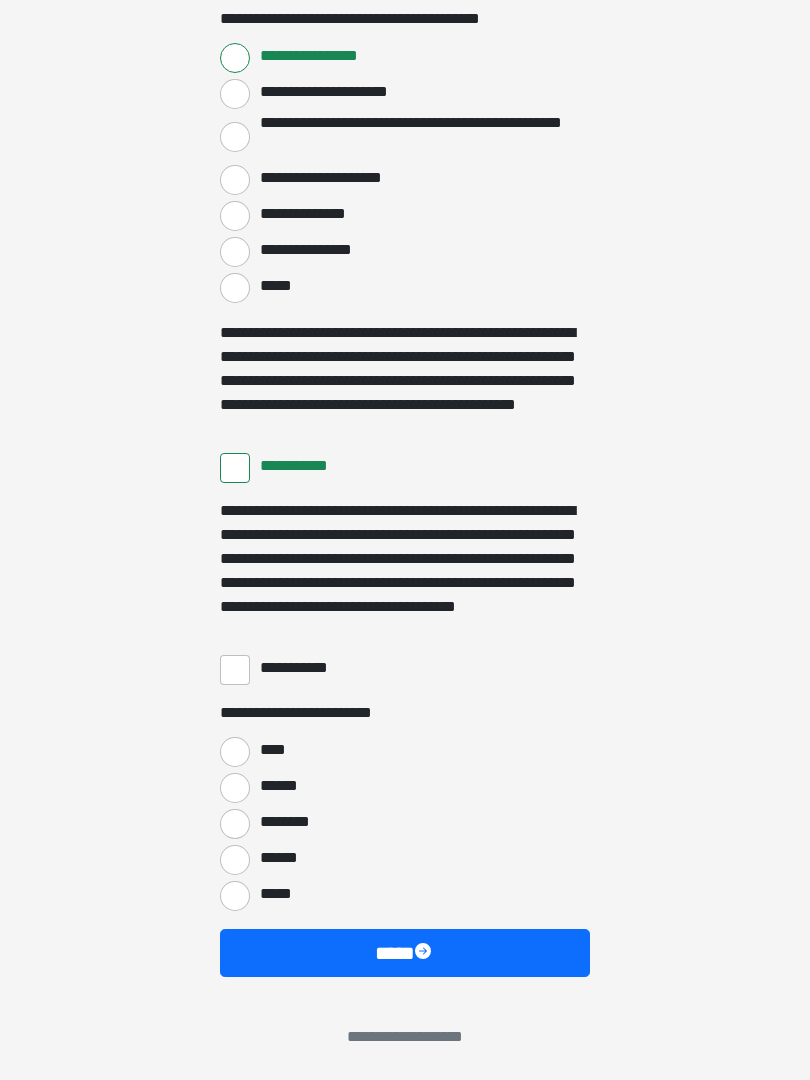 click on "**********" at bounding box center (235, 670) 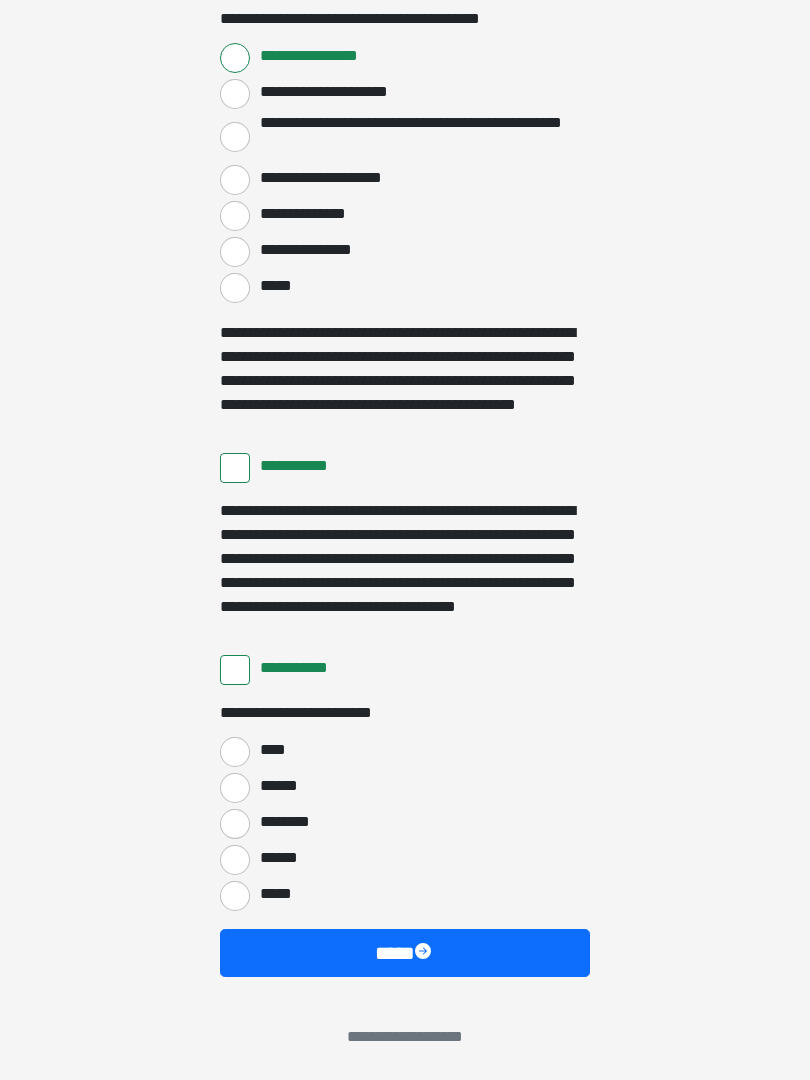 click on "****" at bounding box center (235, 752) 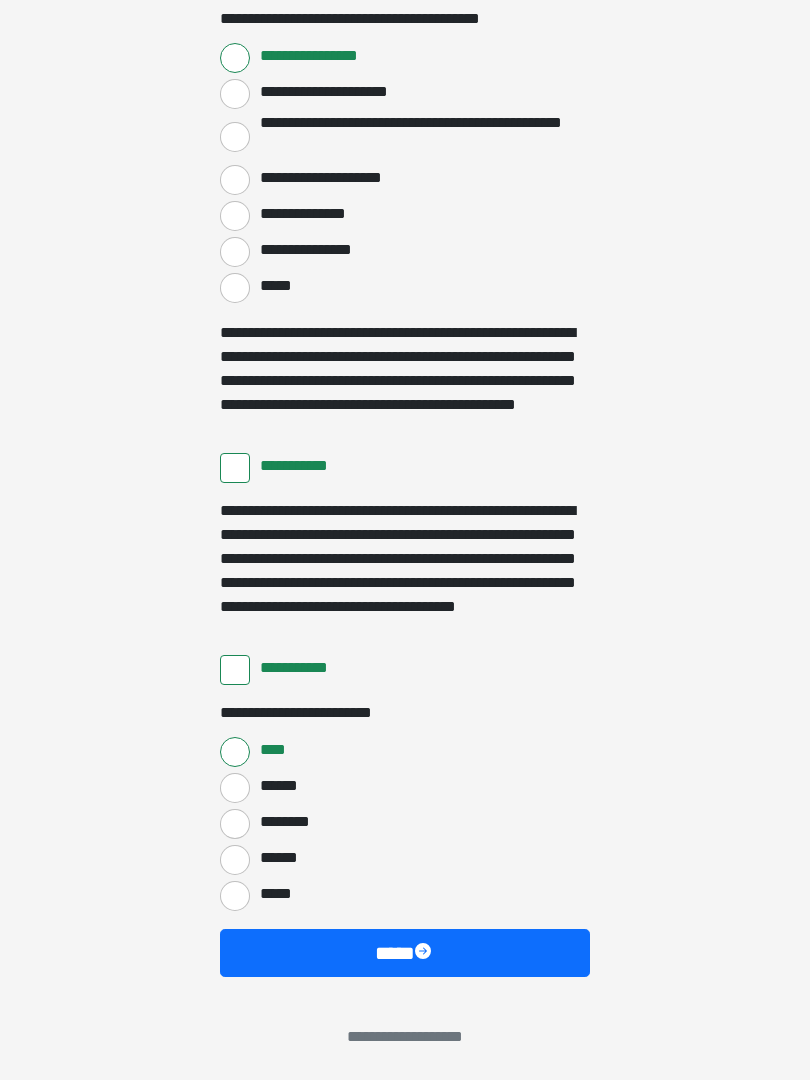click on "****" at bounding box center (405, 953) 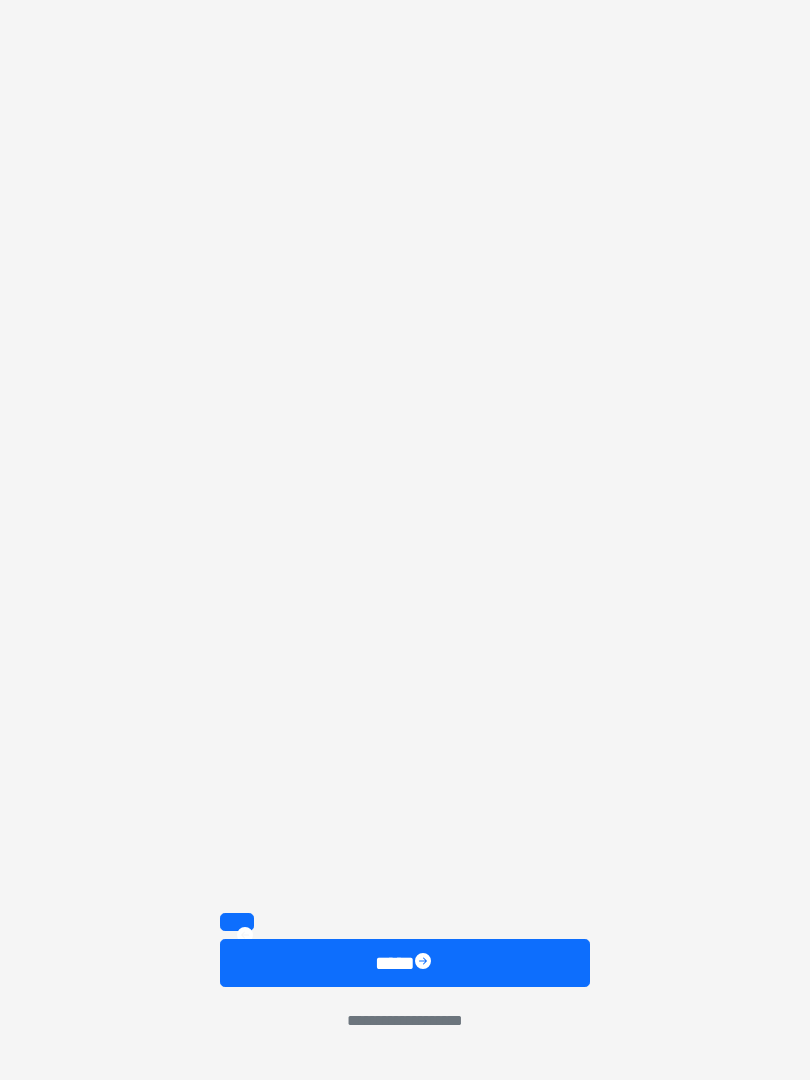 click on "**********" at bounding box center (405, -2943) 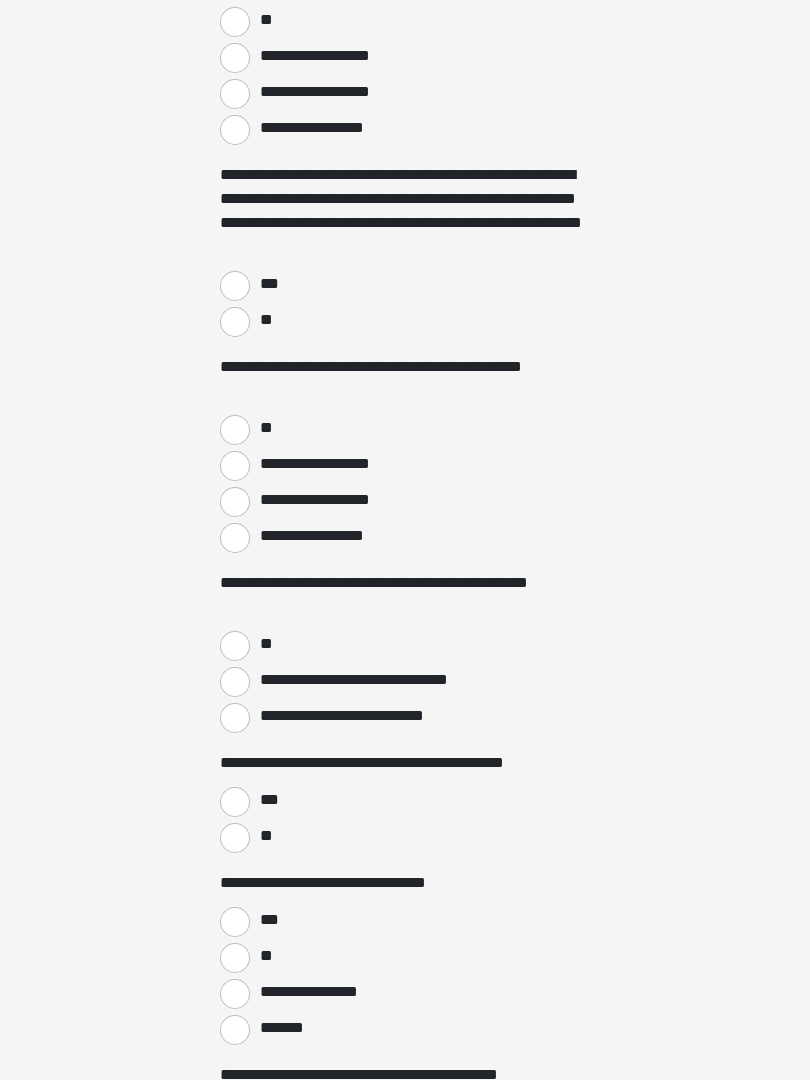 scroll, scrollTop: 0, scrollLeft: 0, axis: both 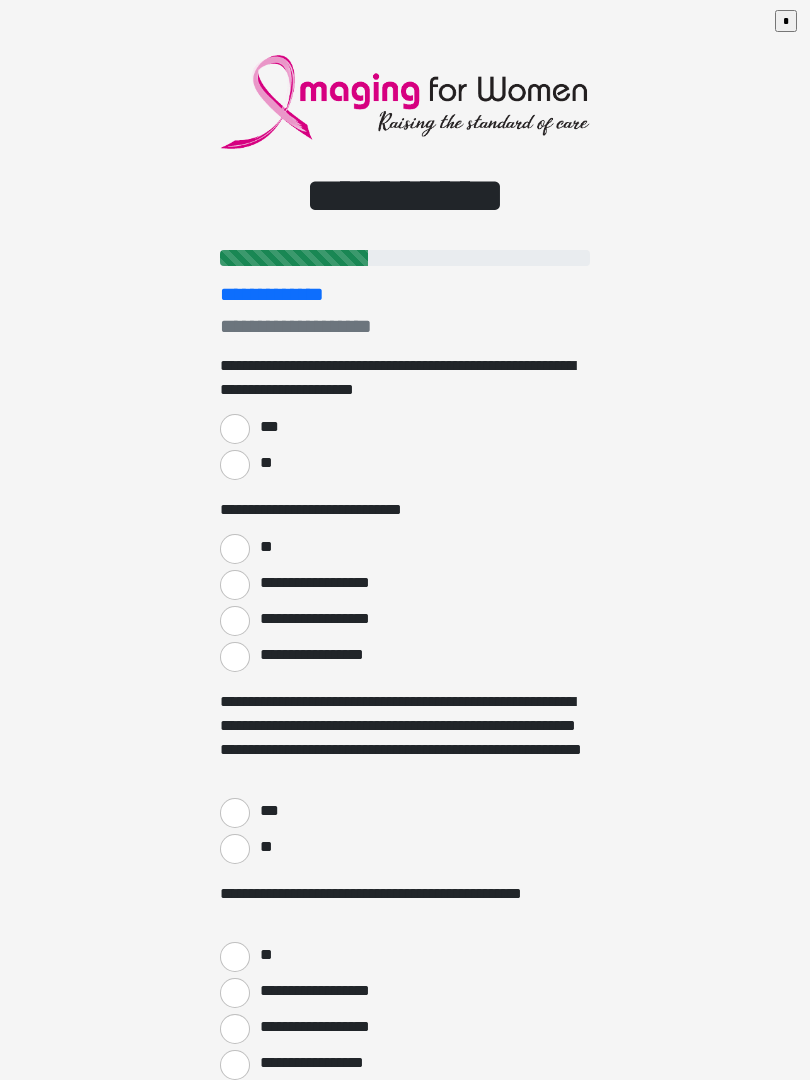 click on "***" at bounding box center (235, 429) 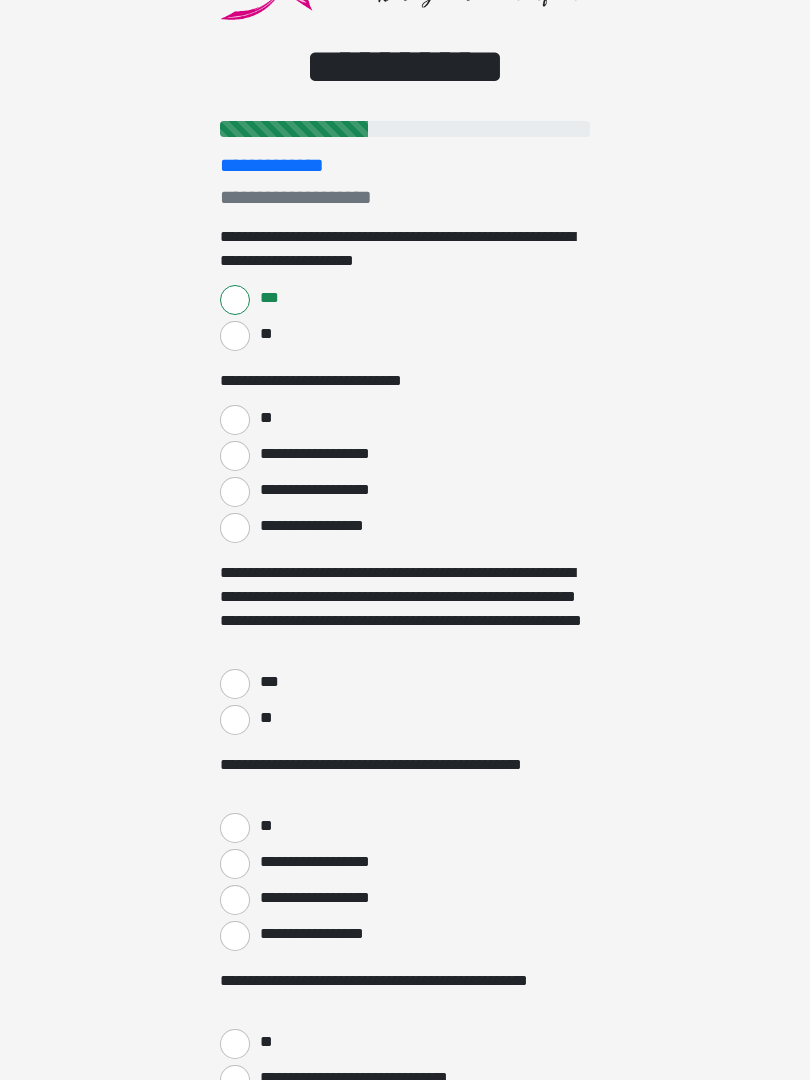 click on "**" at bounding box center [235, 421] 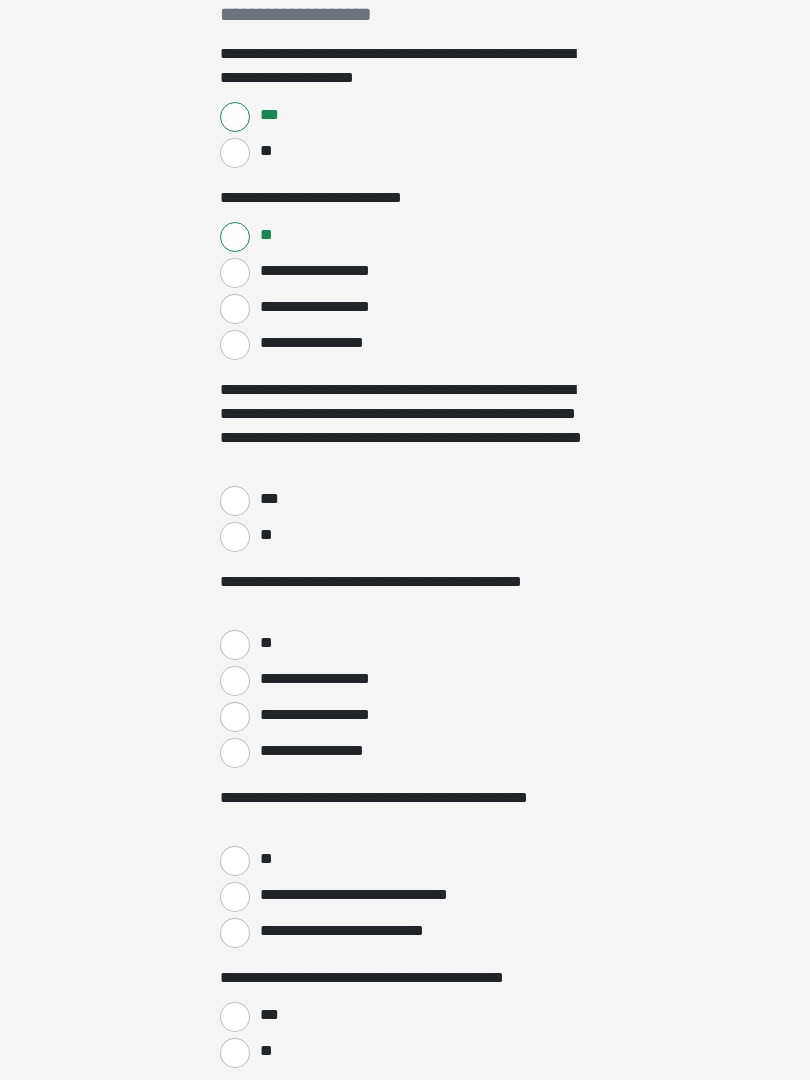 scroll, scrollTop: 315, scrollLeft: 0, axis: vertical 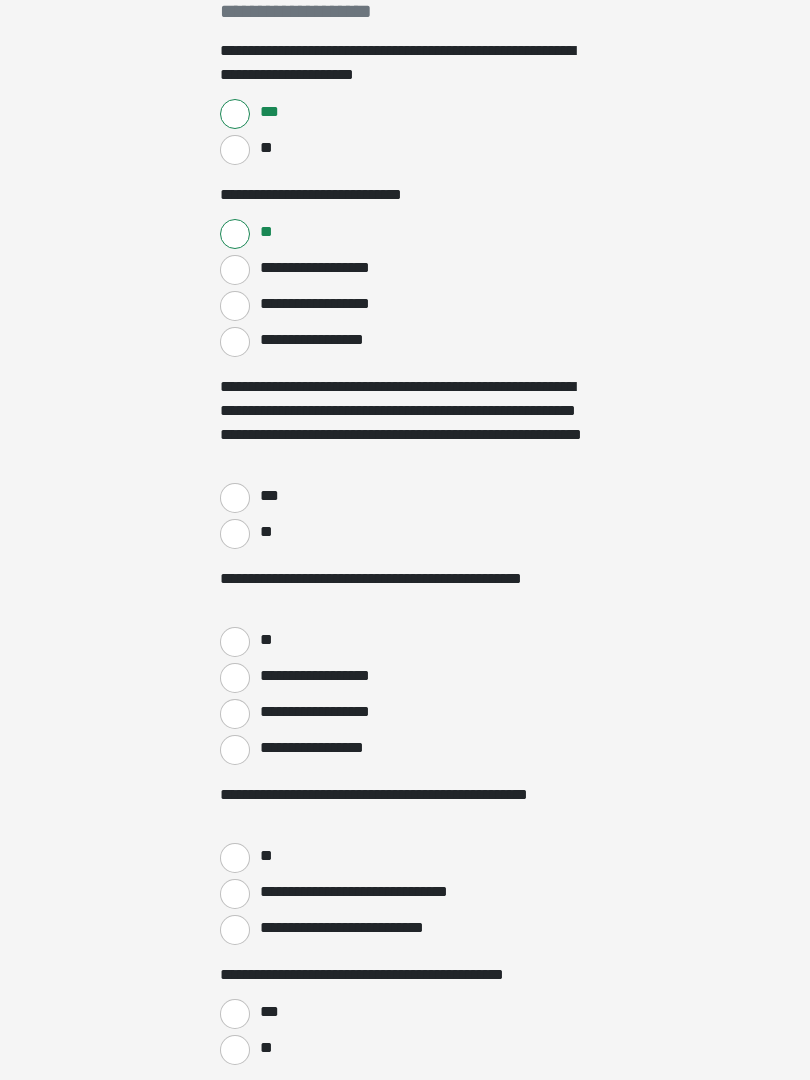 click on "***" at bounding box center (235, 498) 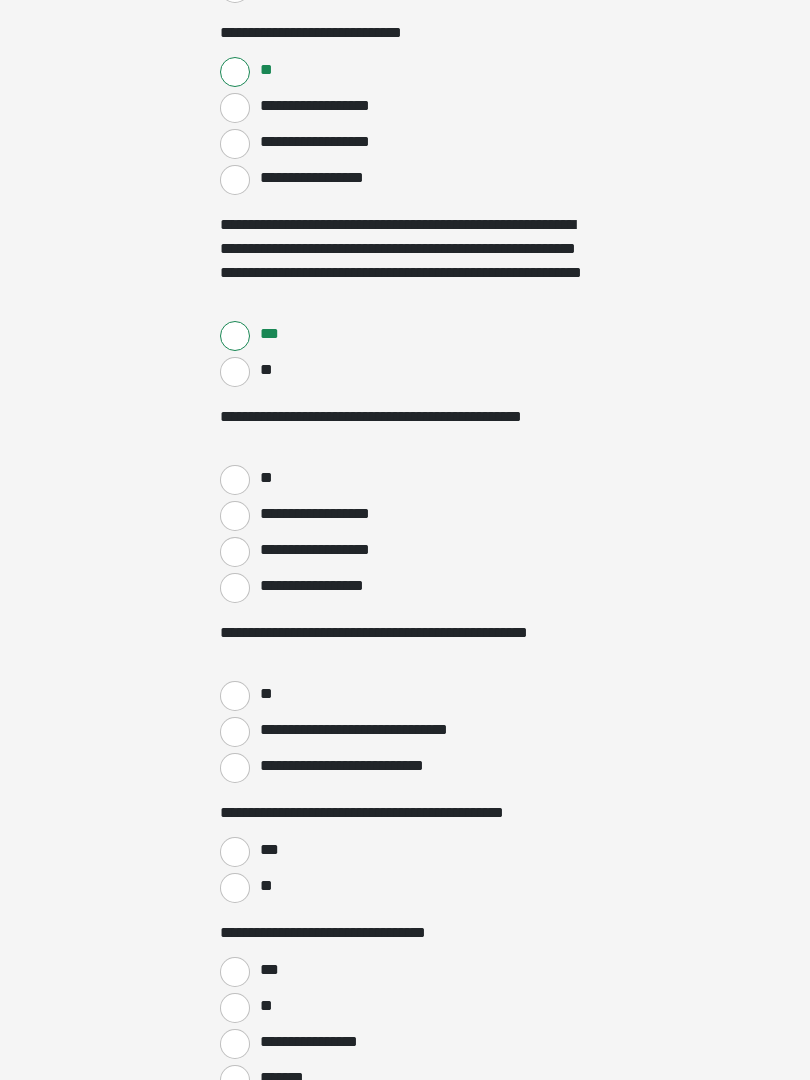 scroll, scrollTop: 478, scrollLeft: 0, axis: vertical 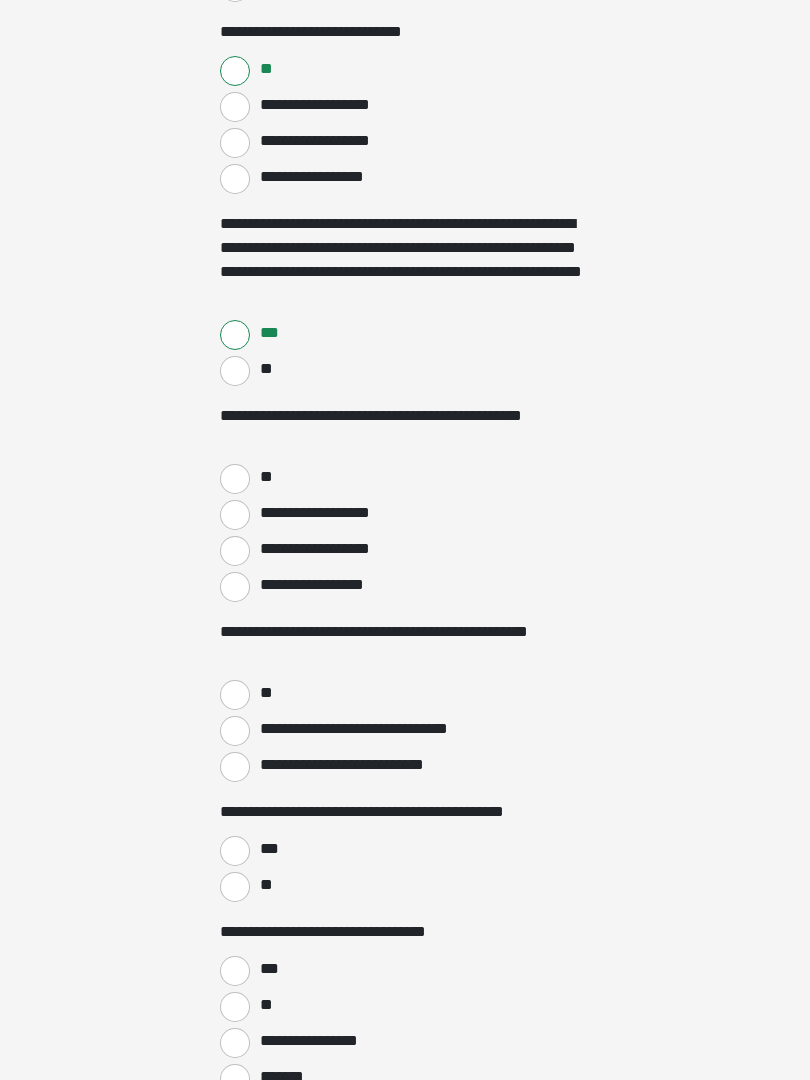 click on "**" at bounding box center [235, 479] 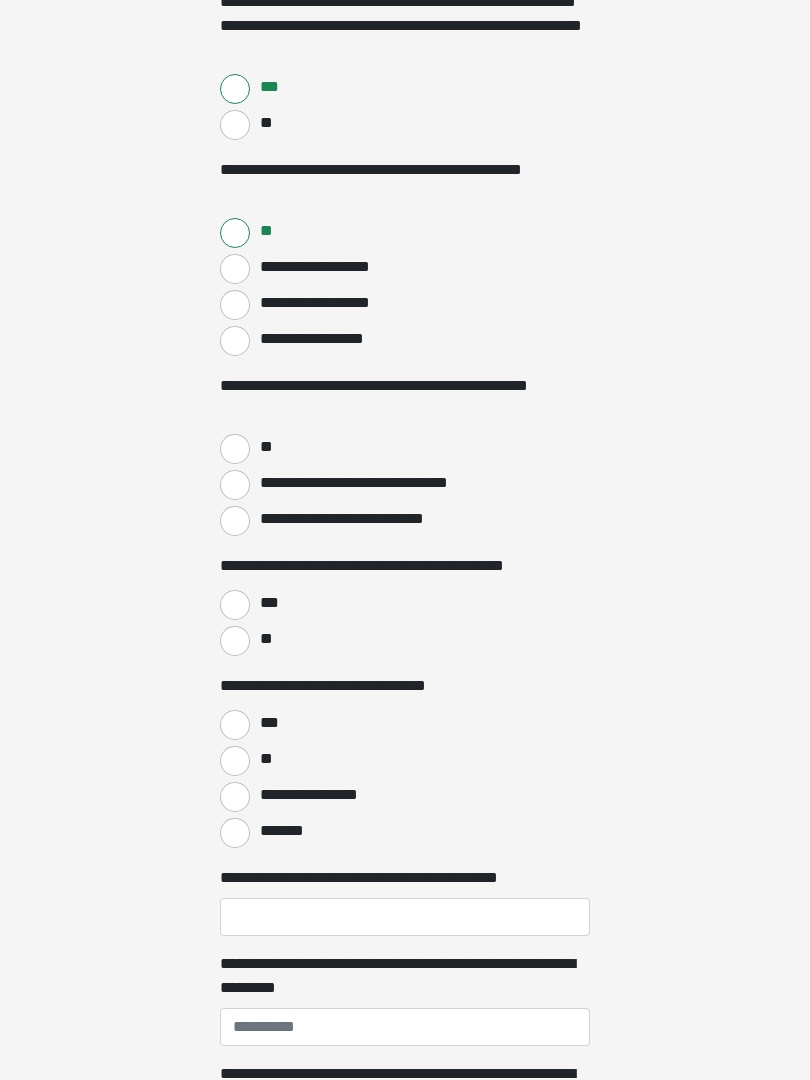 scroll, scrollTop: 724, scrollLeft: 0, axis: vertical 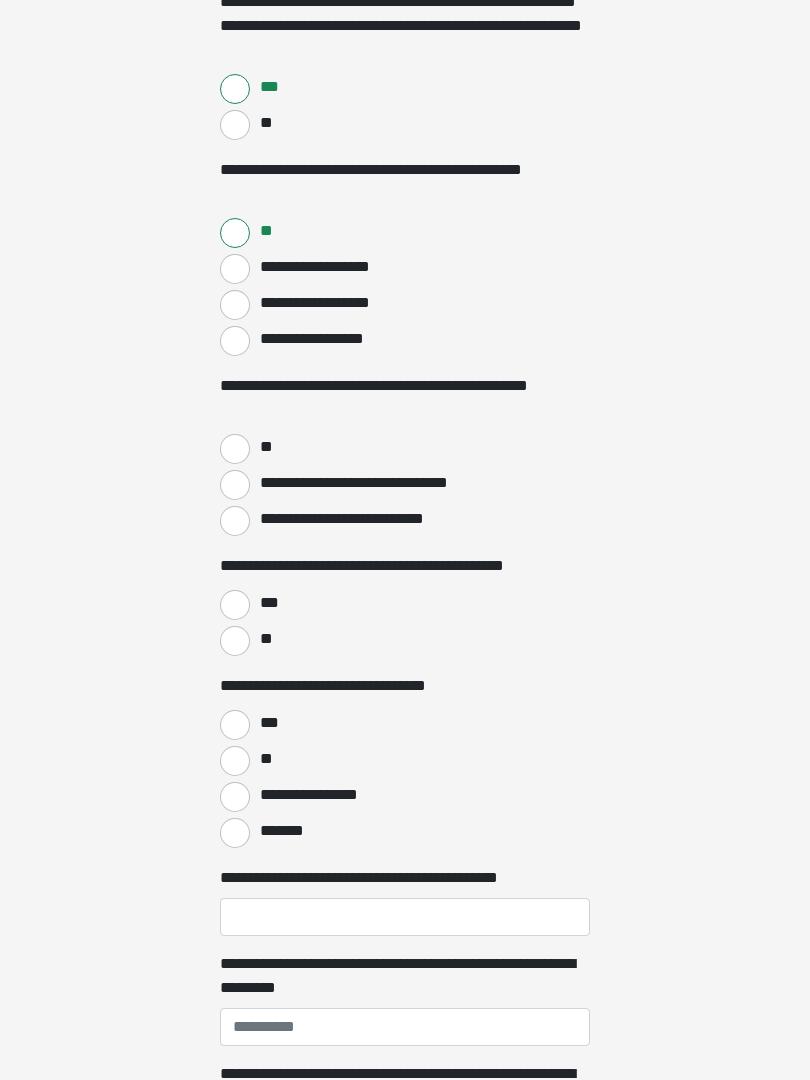 click on "**" at bounding box center [235, 449] 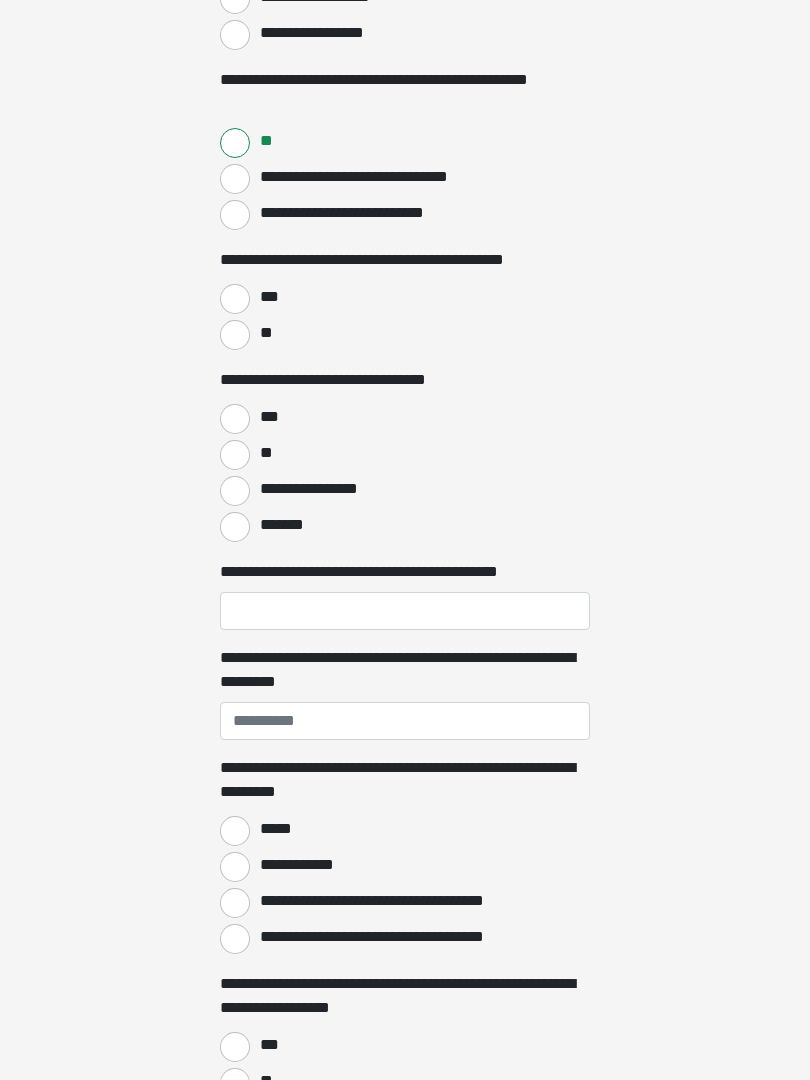 scroll, scrollTop: 1030, scrollLeft: 0, axis: vertical 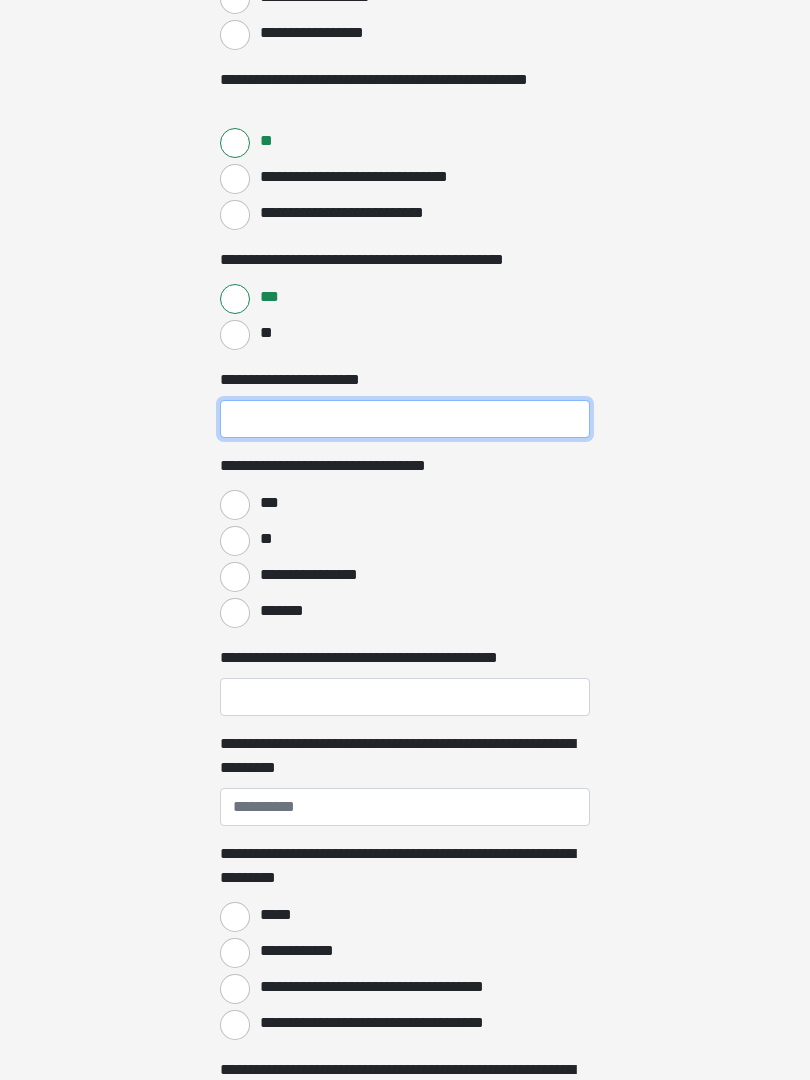 click on "**********" at bounding box center [405, 419] 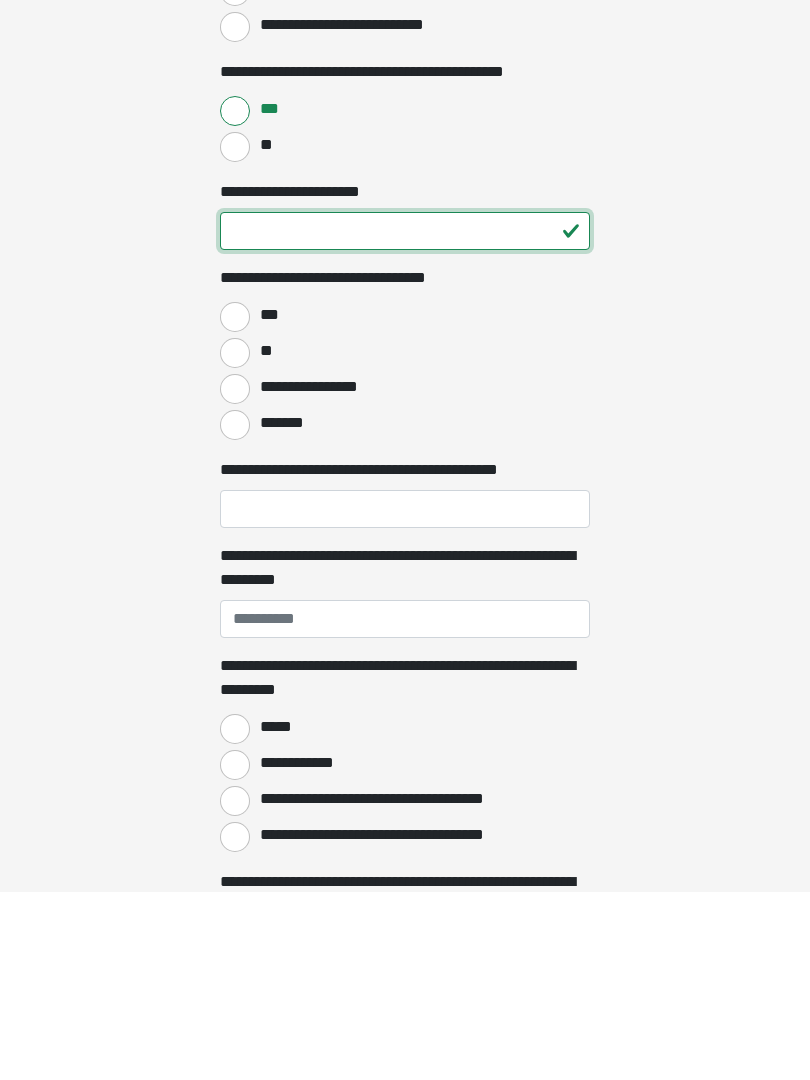 type on "**" 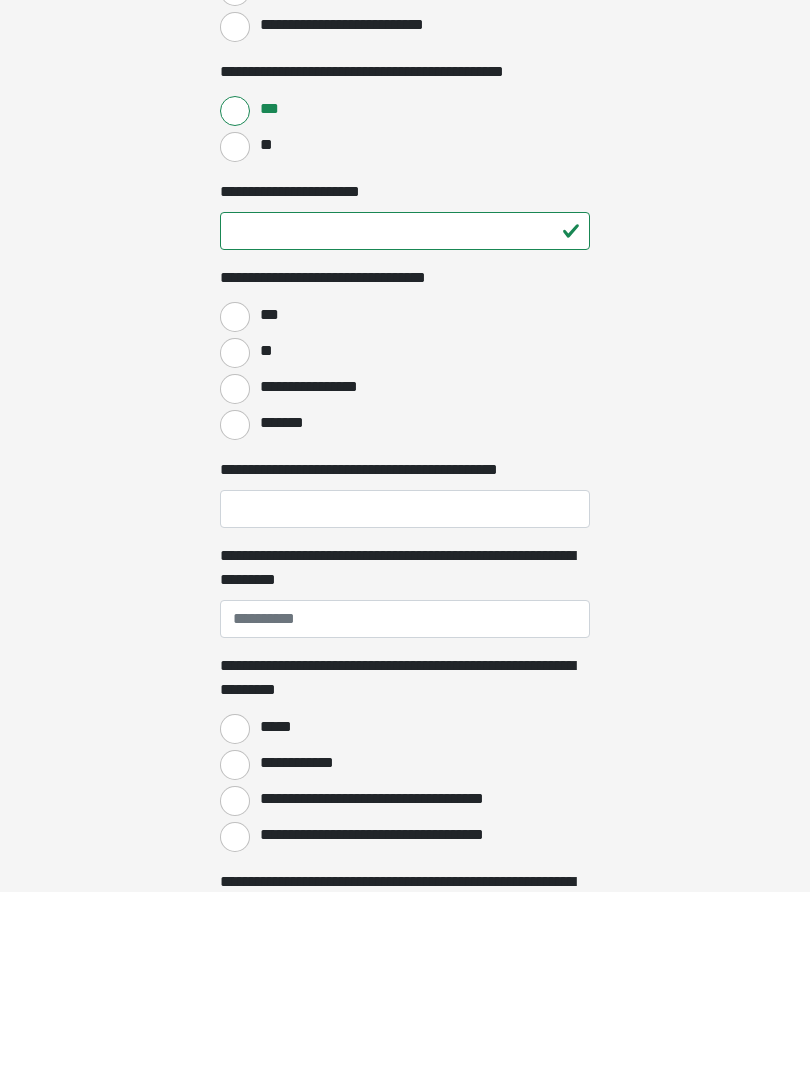click on "**" at bounding box center [235, 542] 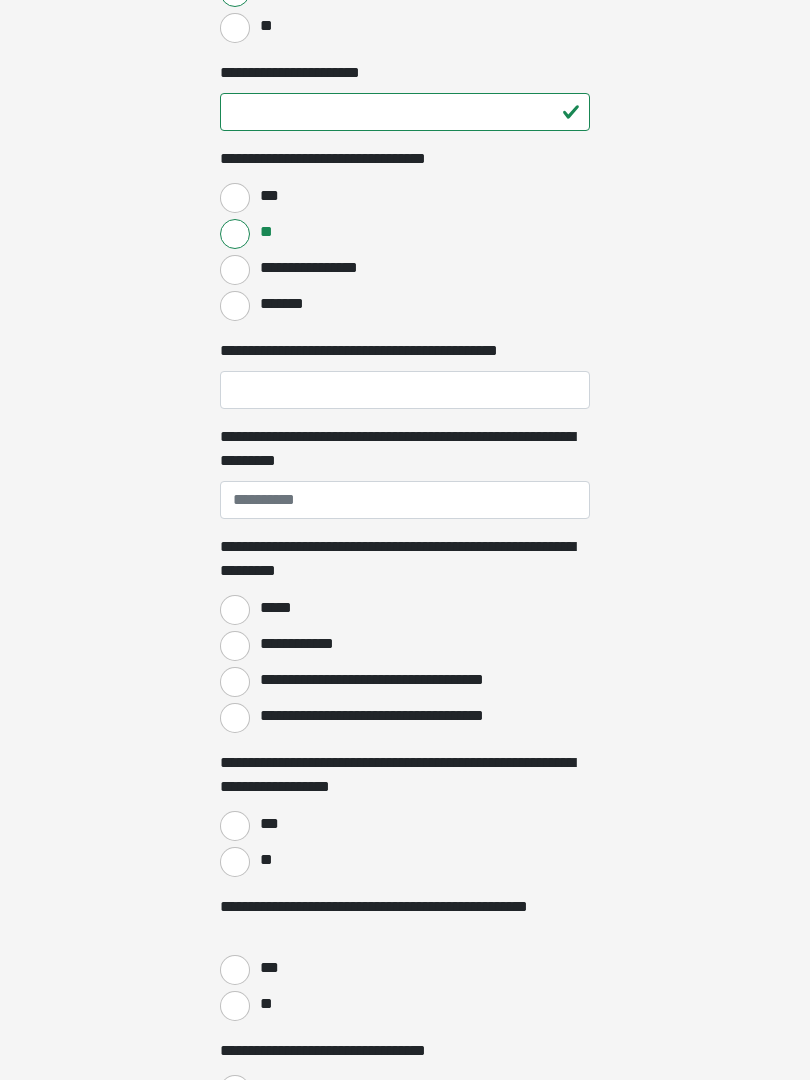 scroll, scrollTop: 1341, scrollLeft: 0, axis: vertical 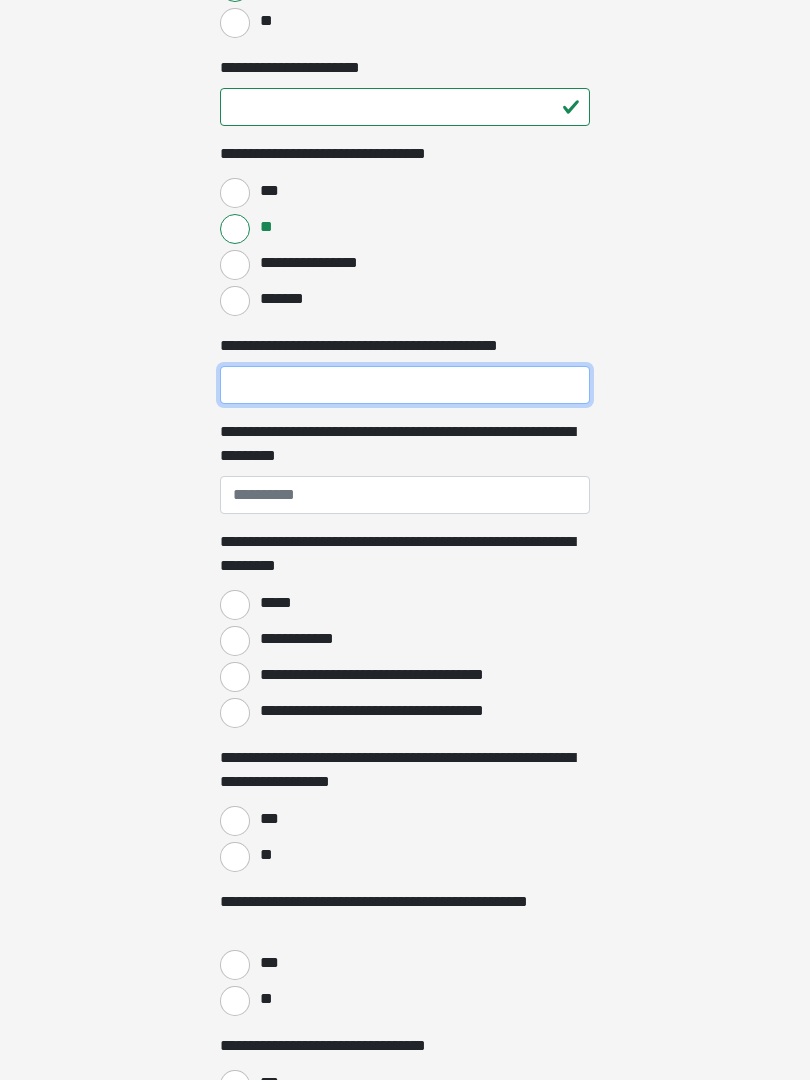 click on "**********" at bounding box center (405, 386) 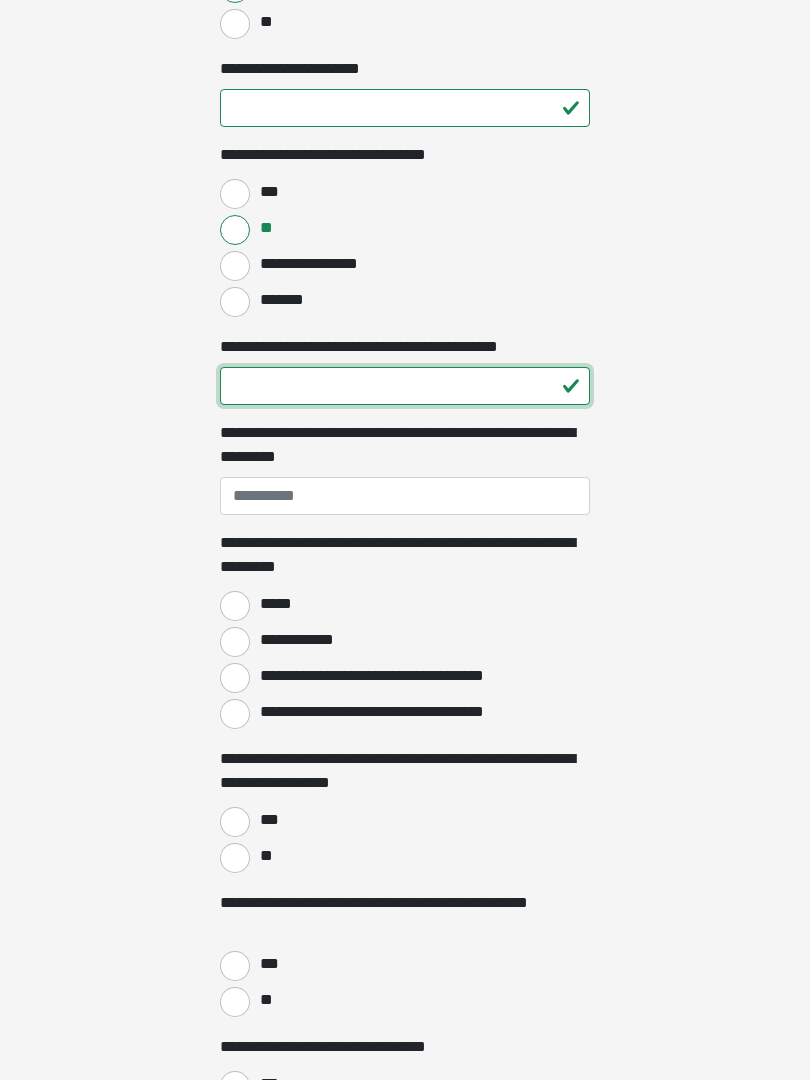 type on "**" 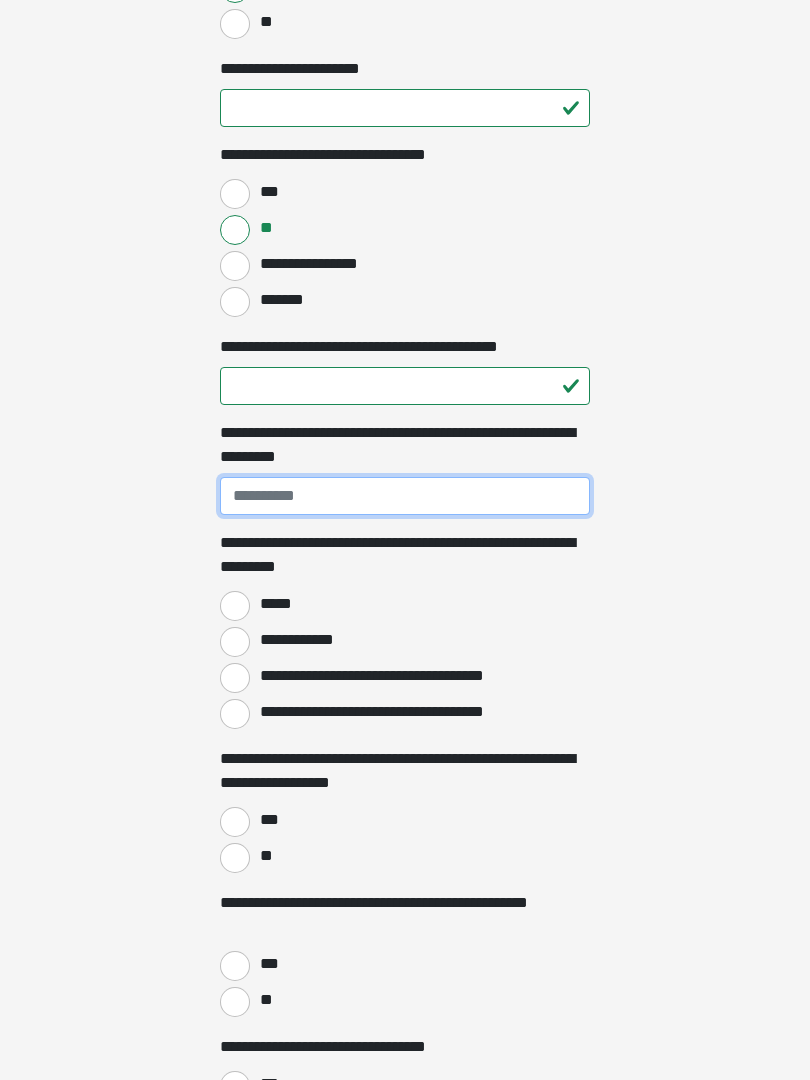 click on "**********" at bounding box center [405, 496] 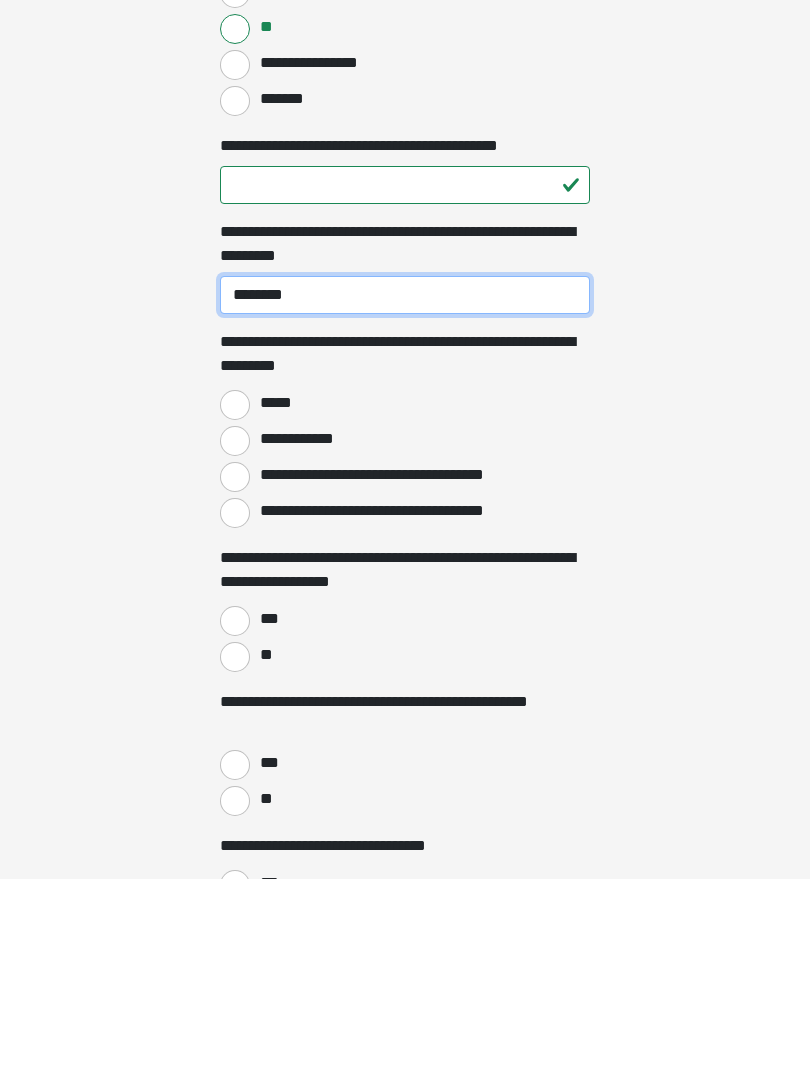 type on "********" 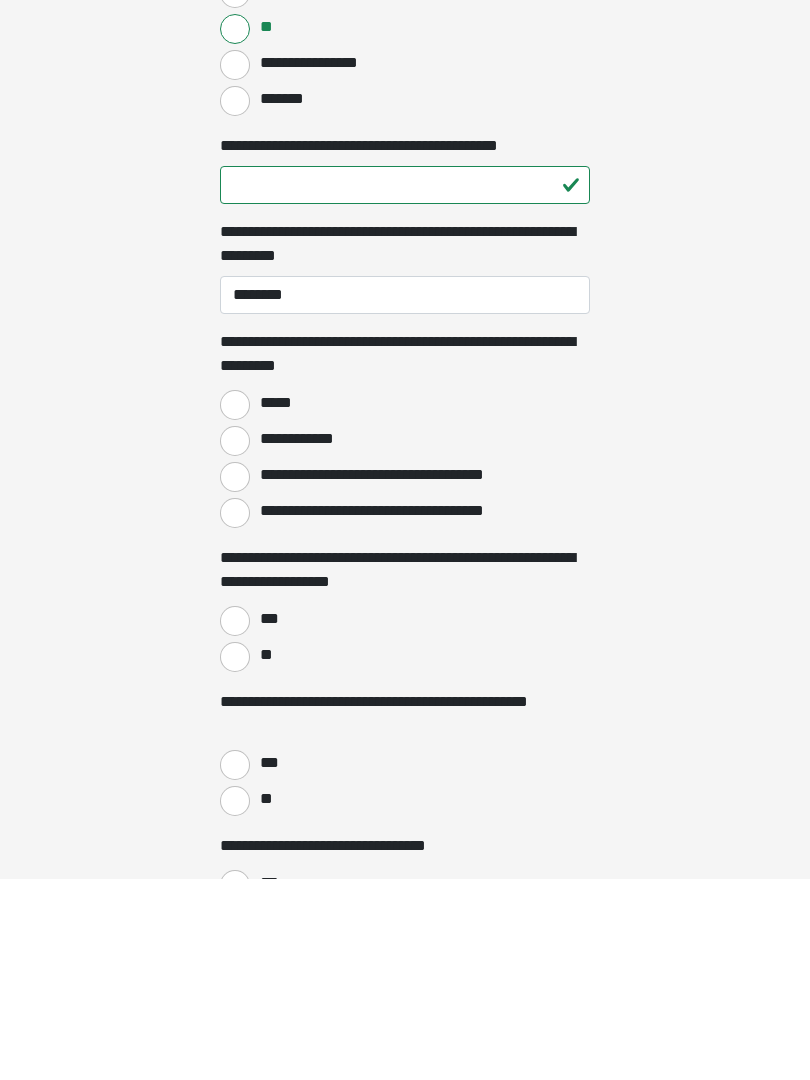 click on "*****" at bounding box center (405, 604) 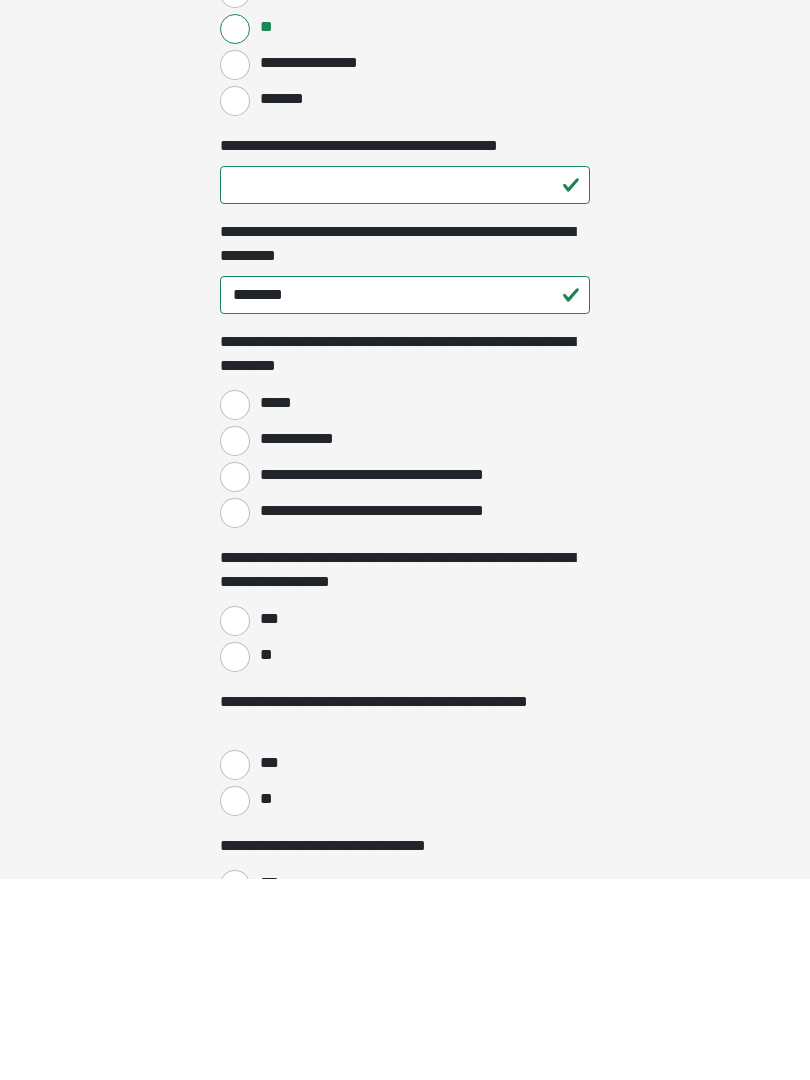 scroll, scrollTop: 1543, scrollLeft: 0, axis: vertical 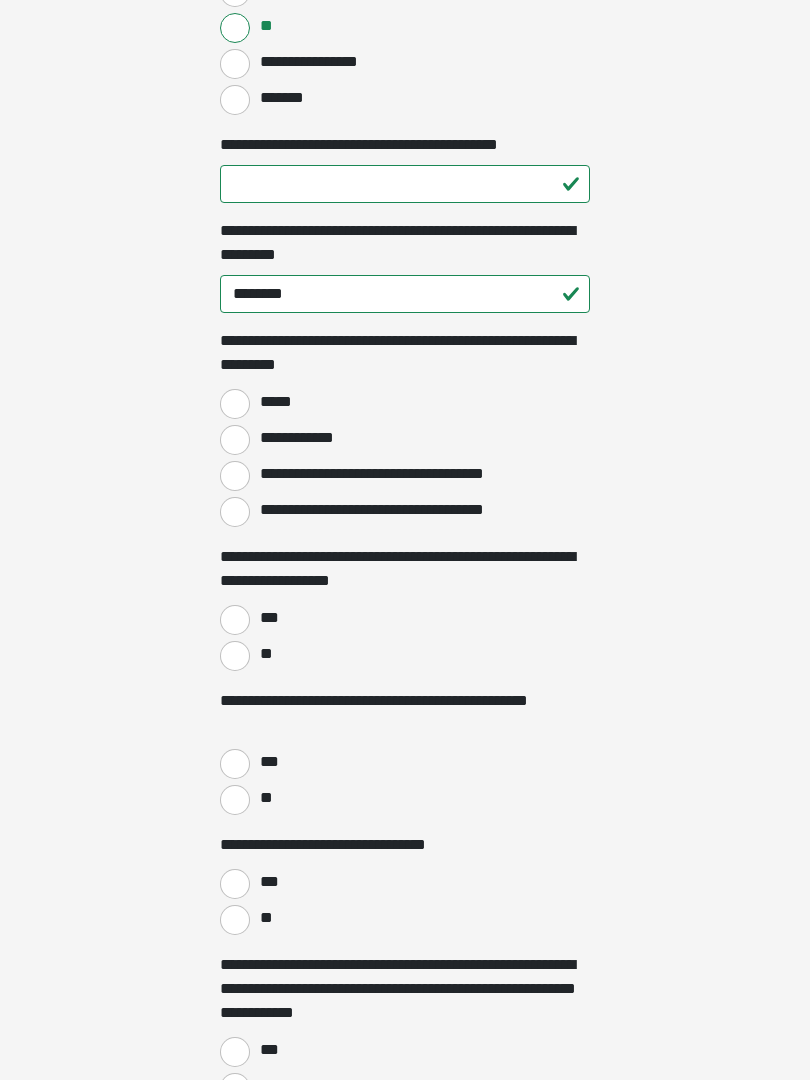 click on "*****" at bounding box center [235, 404] 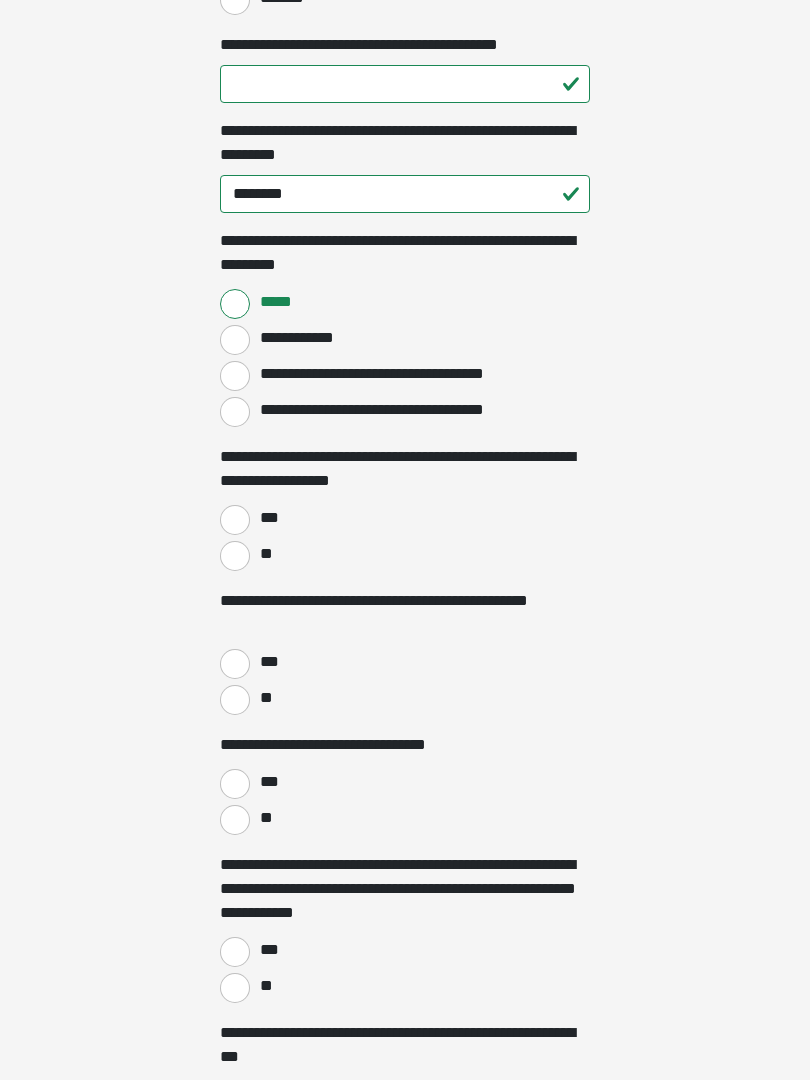 scroll, scrollTop: 1675, scrollLeft: 0, axis: vertical 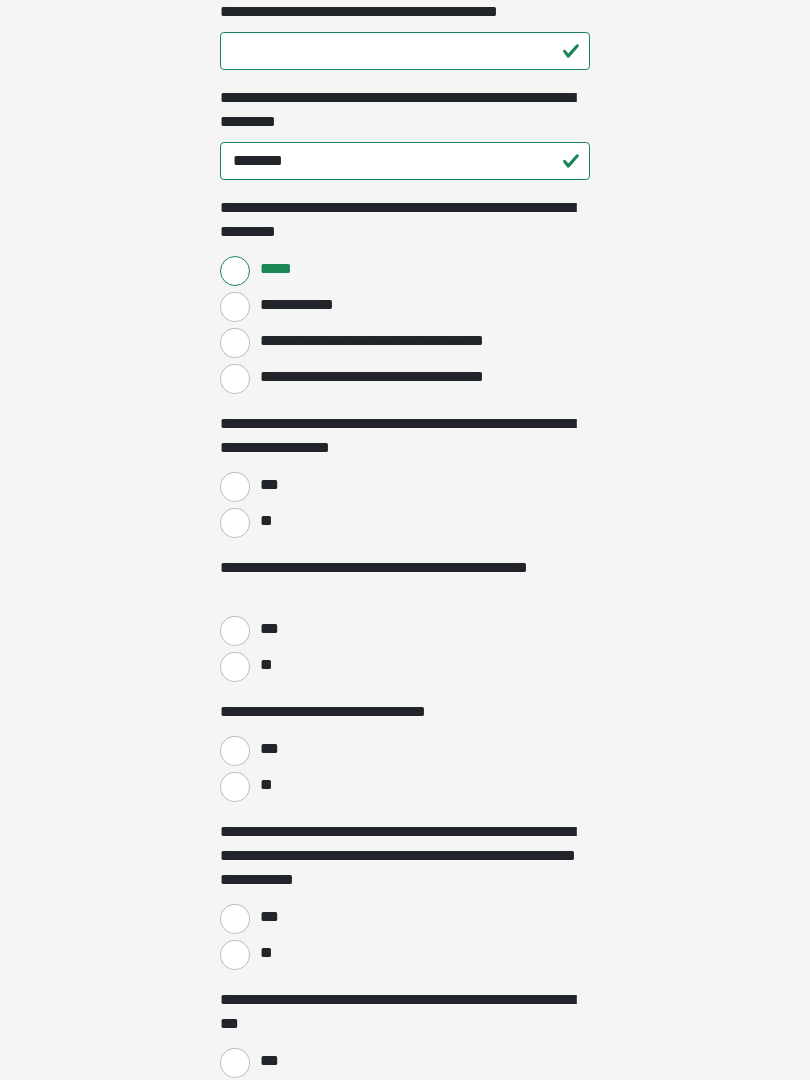click on "***" at bounding box center (235, 488) 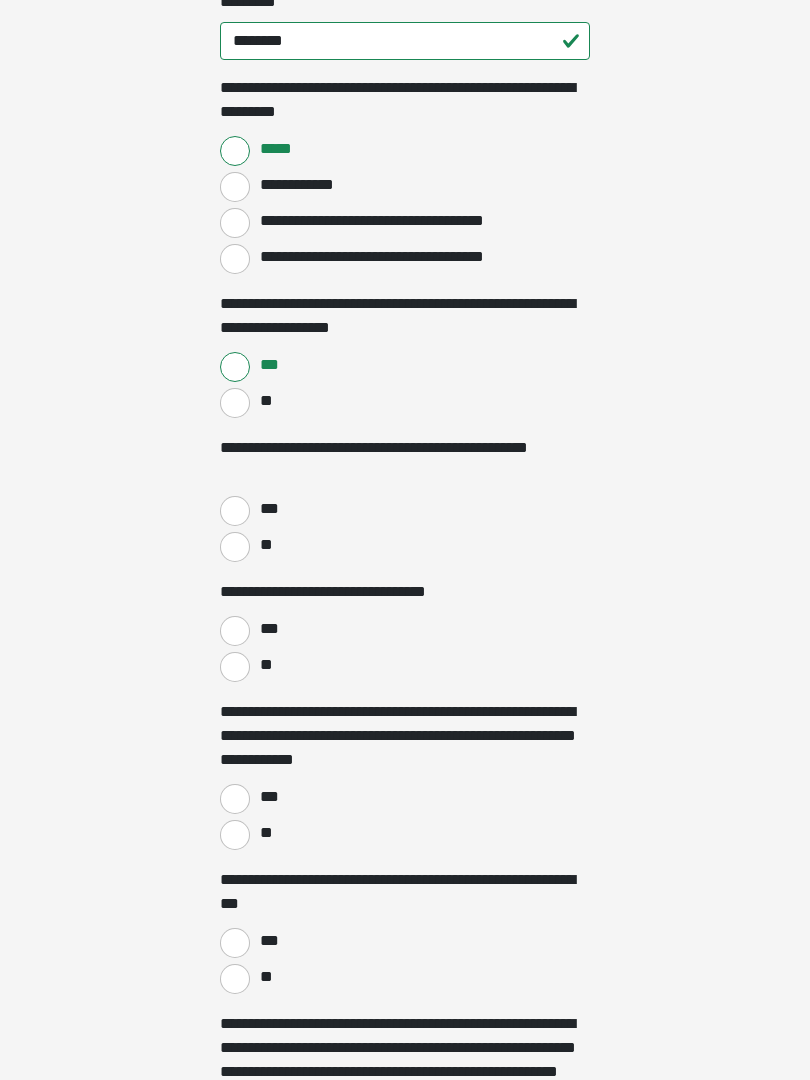 scroll, scrollTop: 1796, scrollLeft: 0, axis: vertical 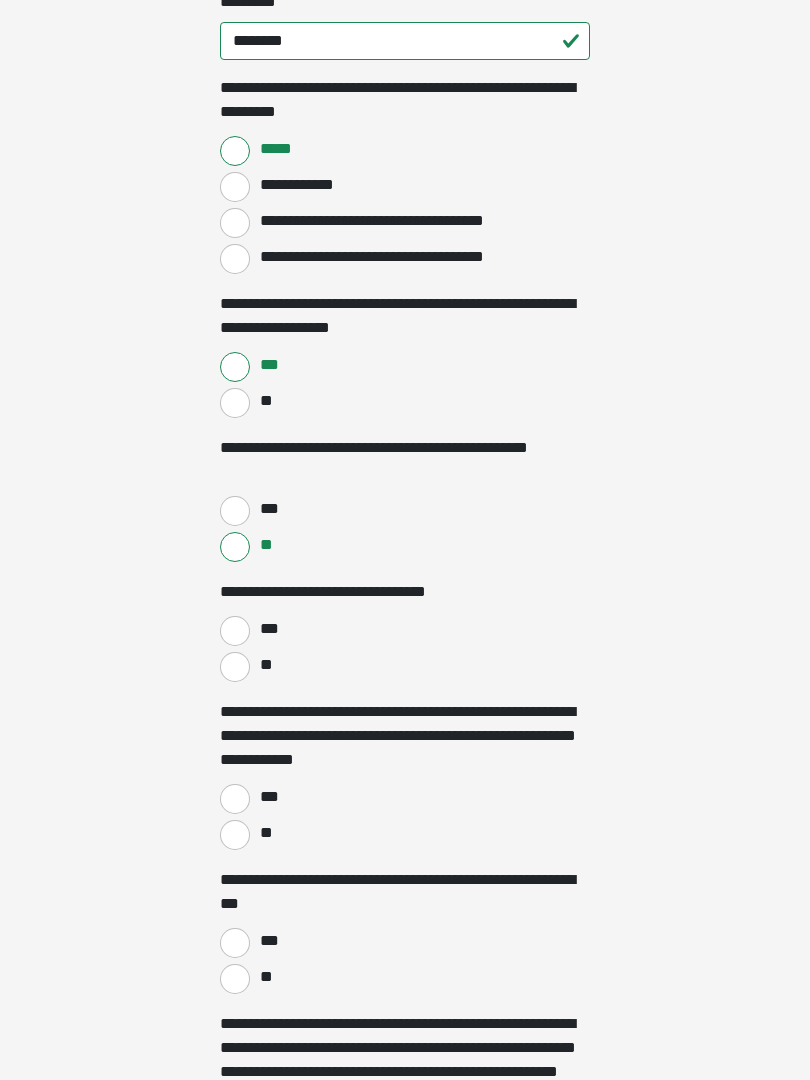 click on "**" at bounding box center (235, 667) 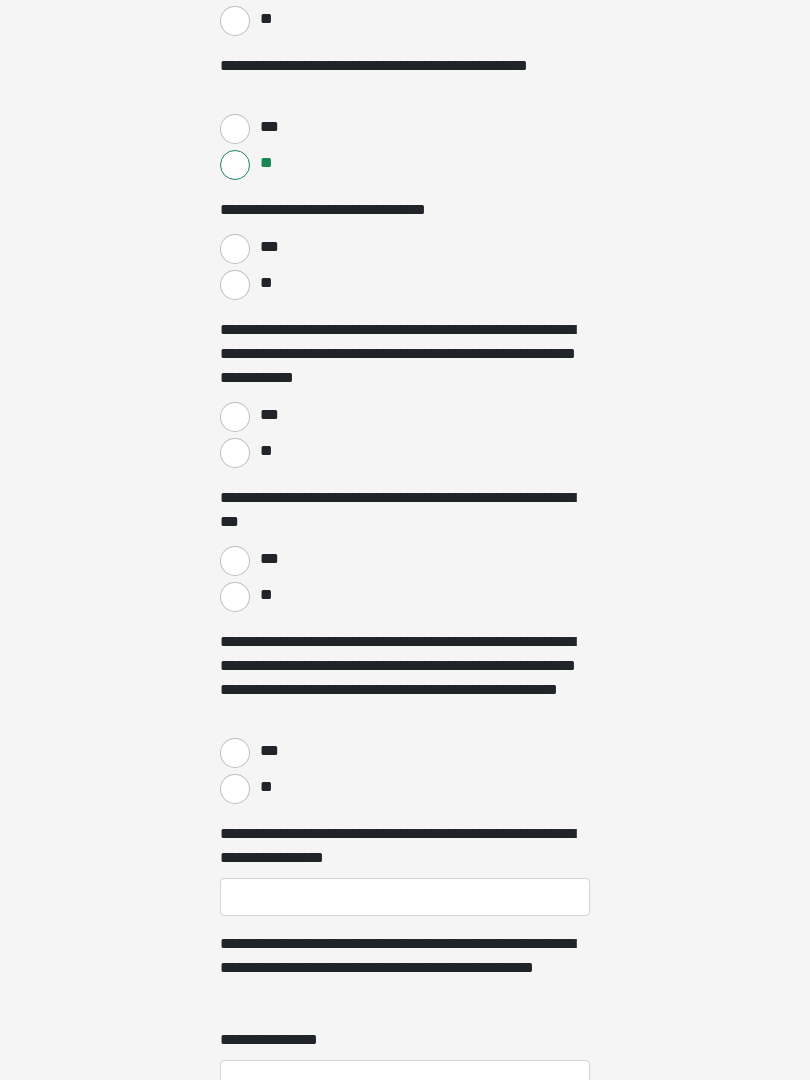 scroll, scrollTop: 2192, scrollLeft: 0, axis: vertical 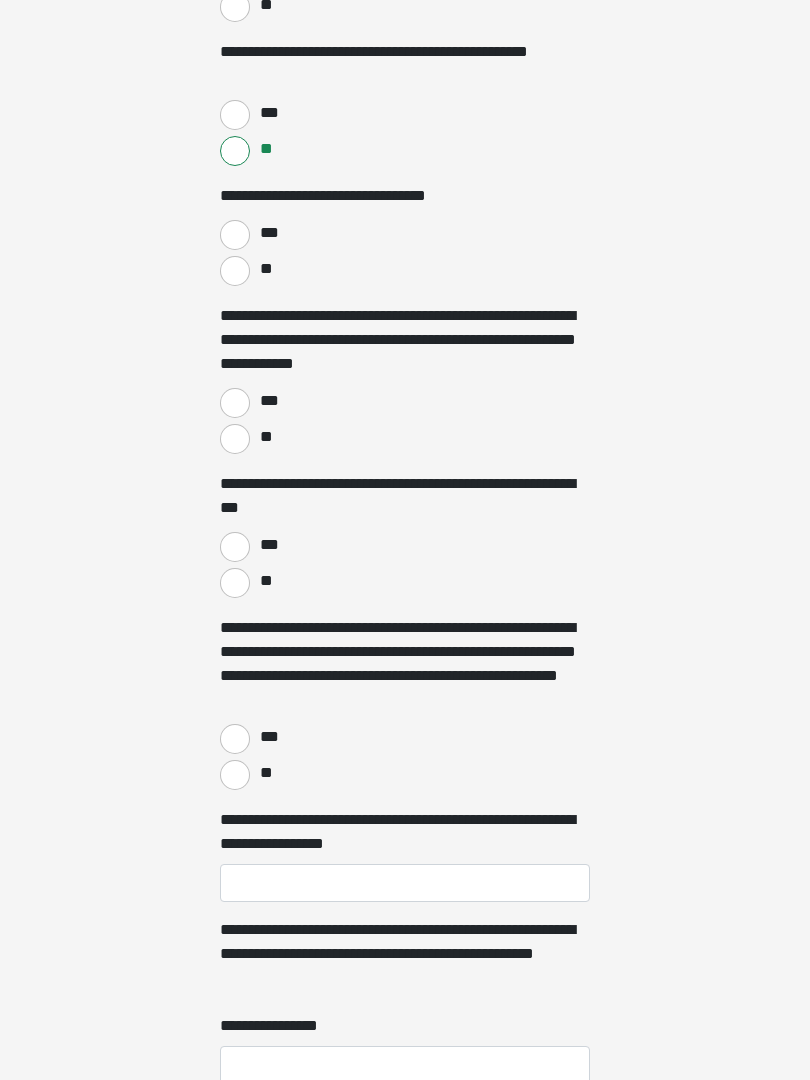 click on "**********" at bounding box center [405, -334] 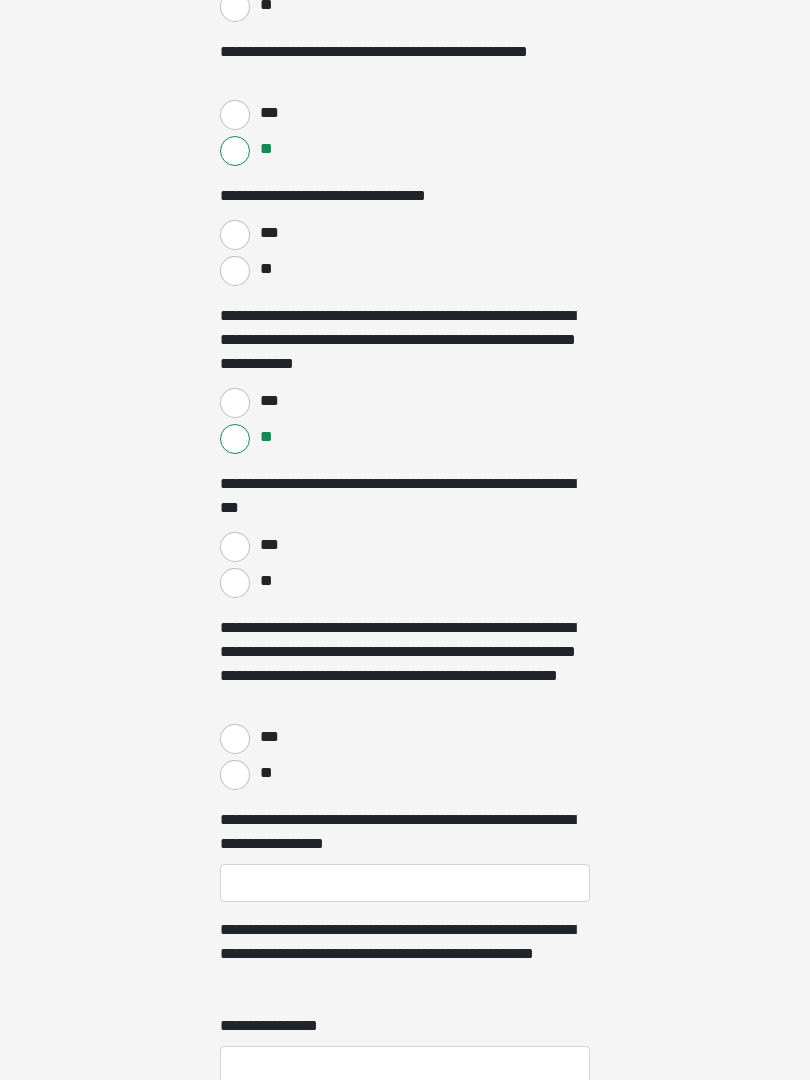 click on "**" at bounding box center (235, 583) 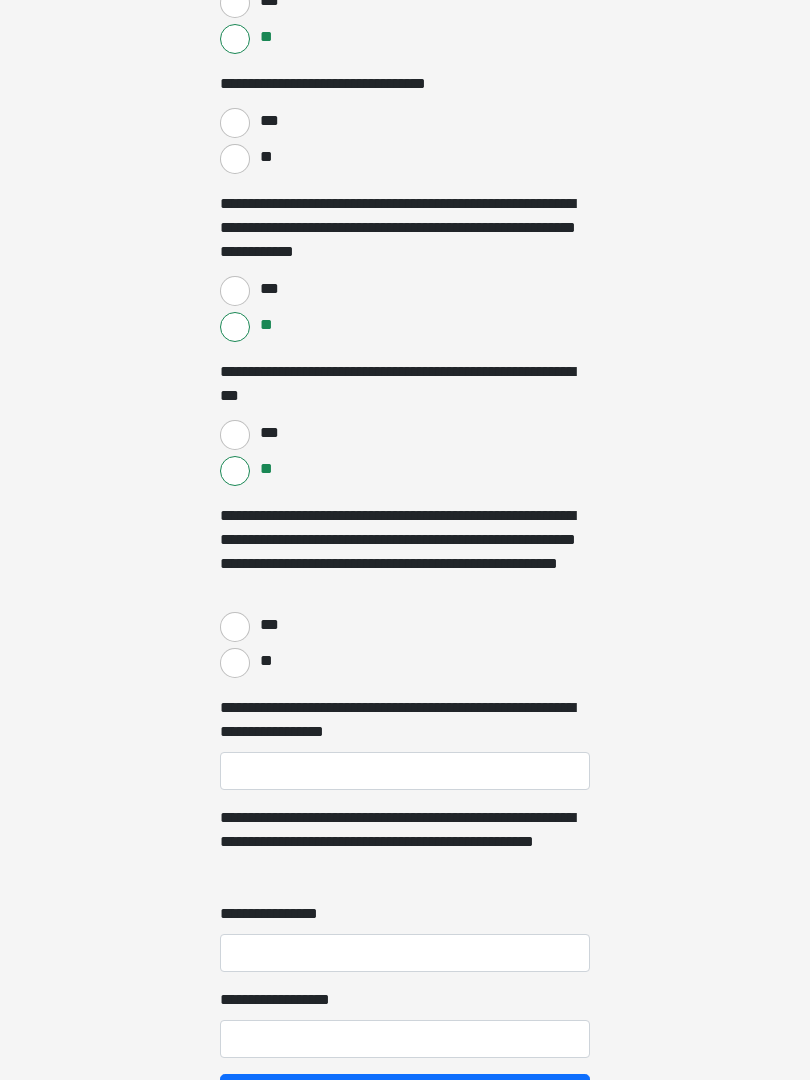 scroll, scrollTop: 2308, scrollLeft: 0, axis: vertical 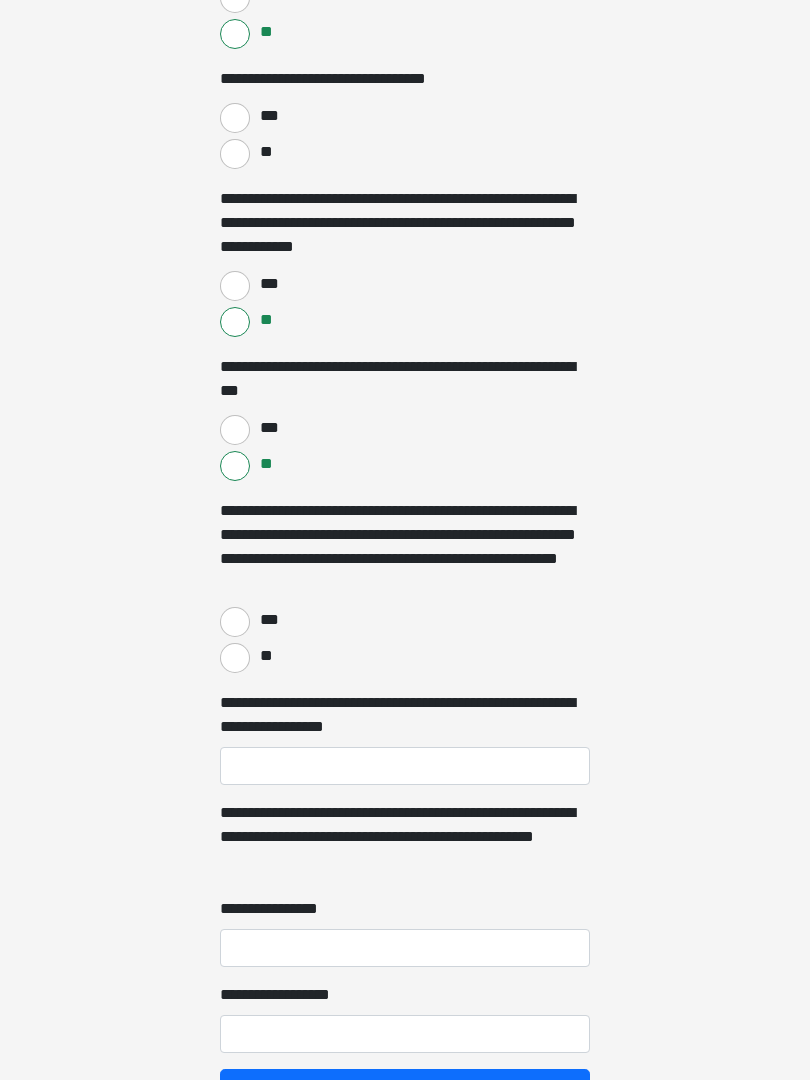 click on "**" at bounding box center (235, 659) 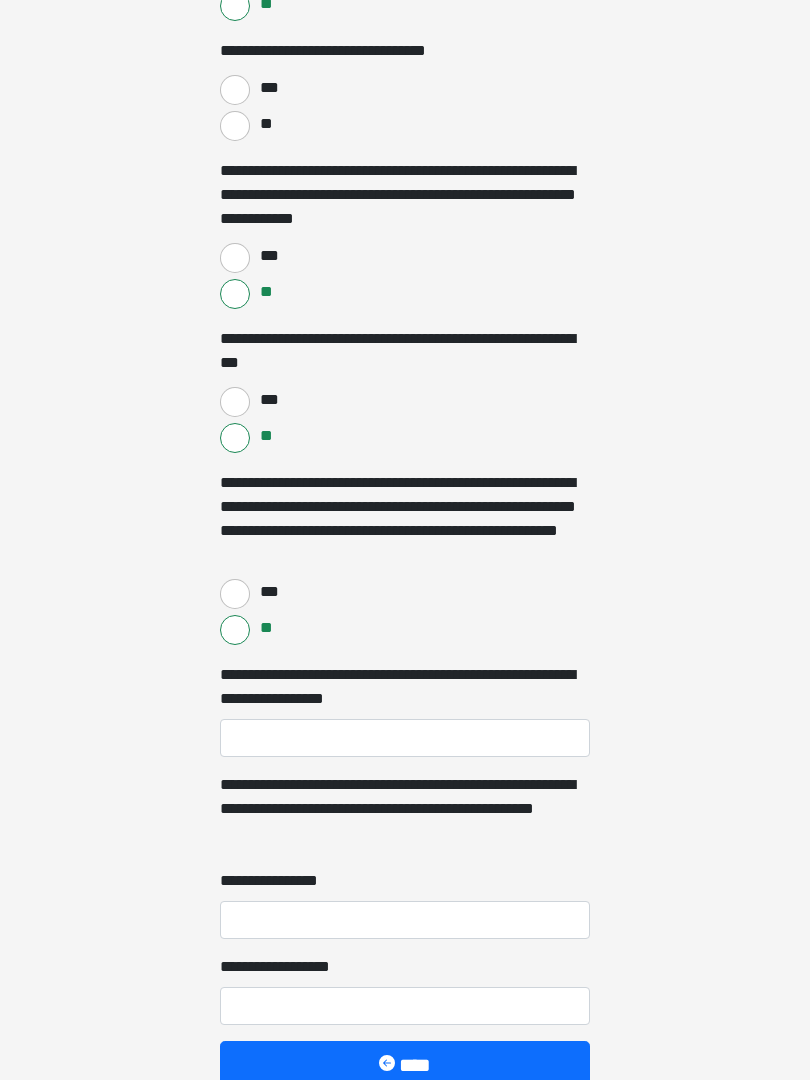 scroll, scrollTop: 2505, scrollLeft: 0, axis: vertical 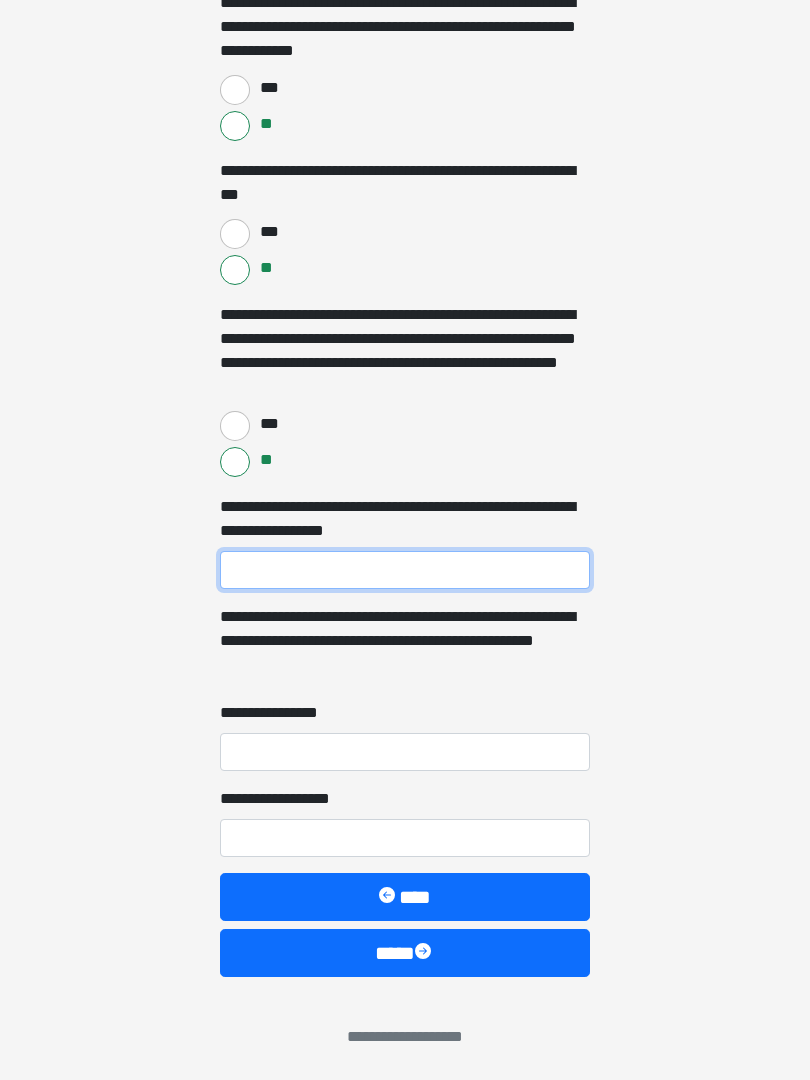click on "**********" at bounding box center [405, 570] 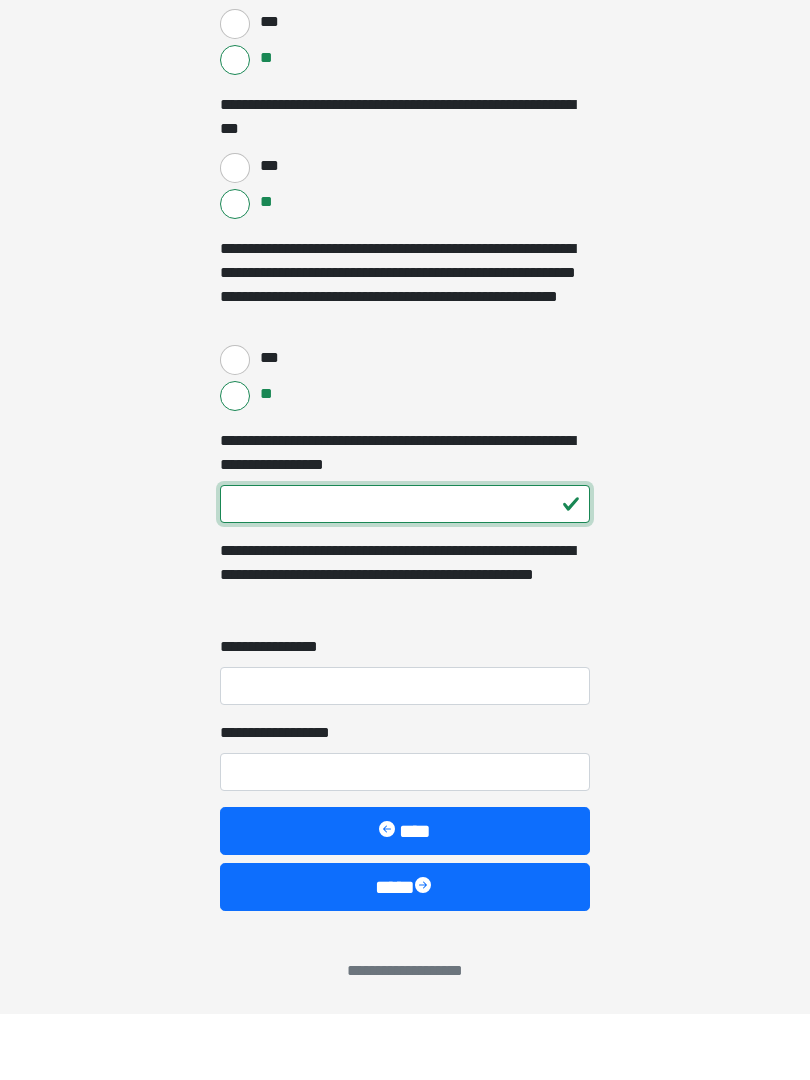 type on "***" 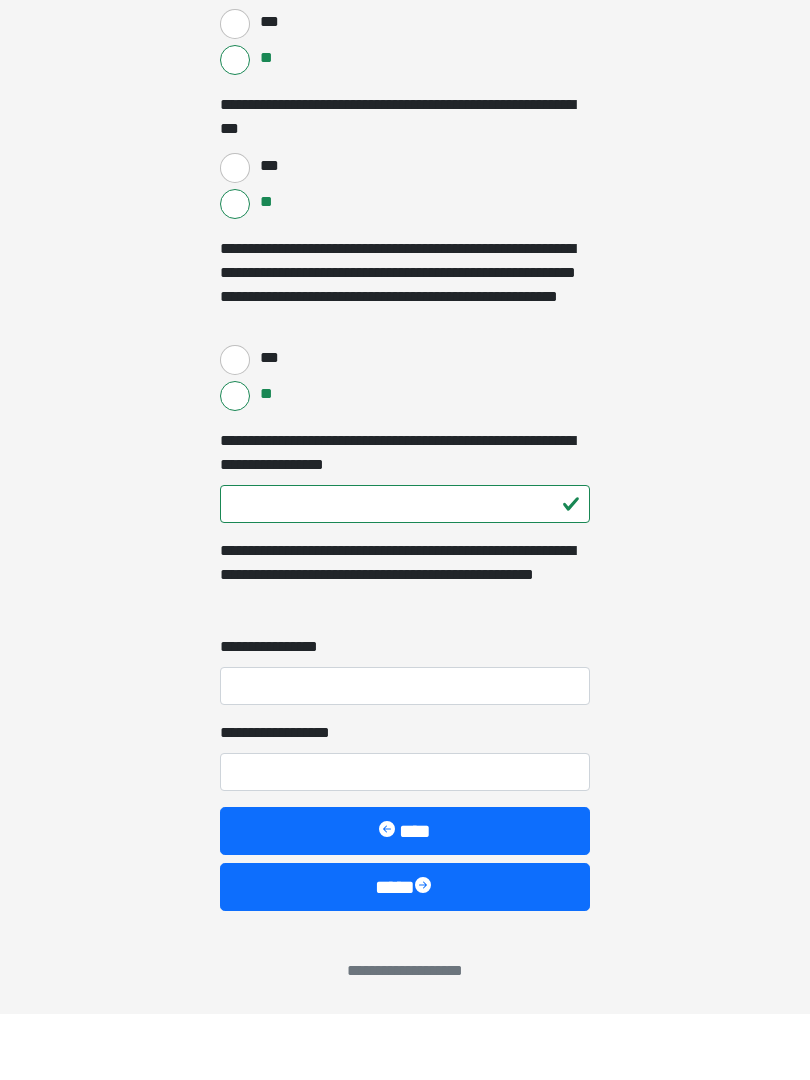 click on "**********" at bounding box center (405, -1965) 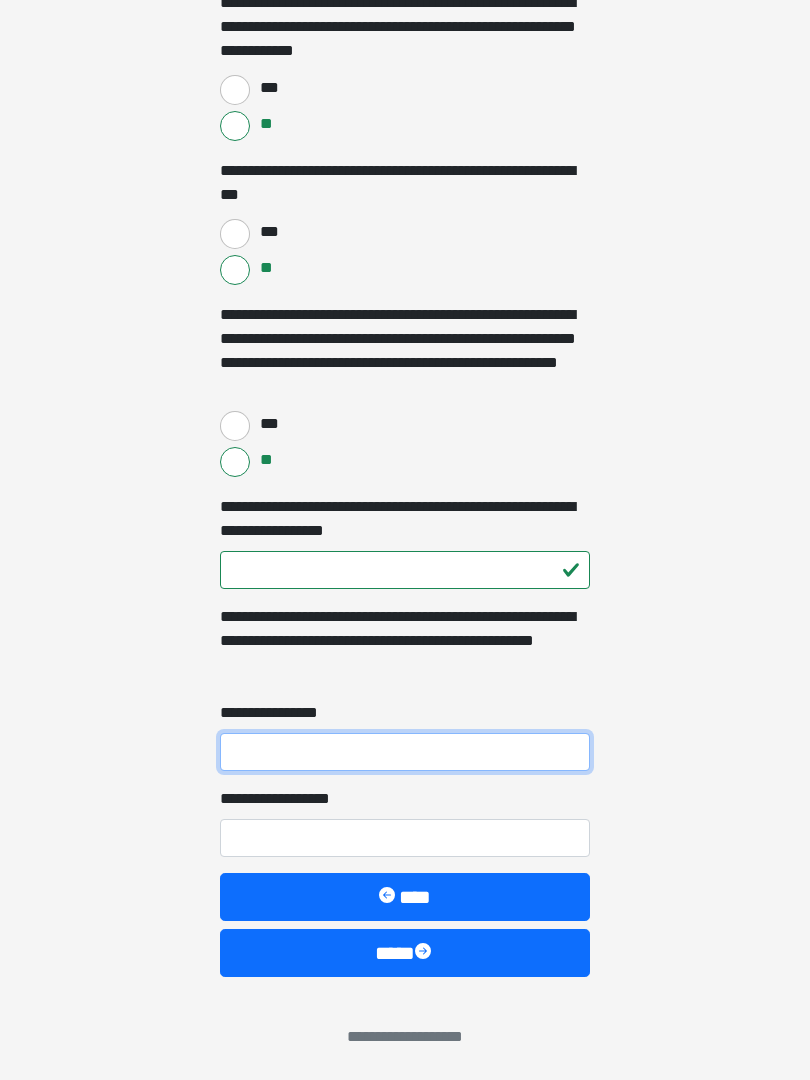 click on "**********" at bounding box center (405, 752) 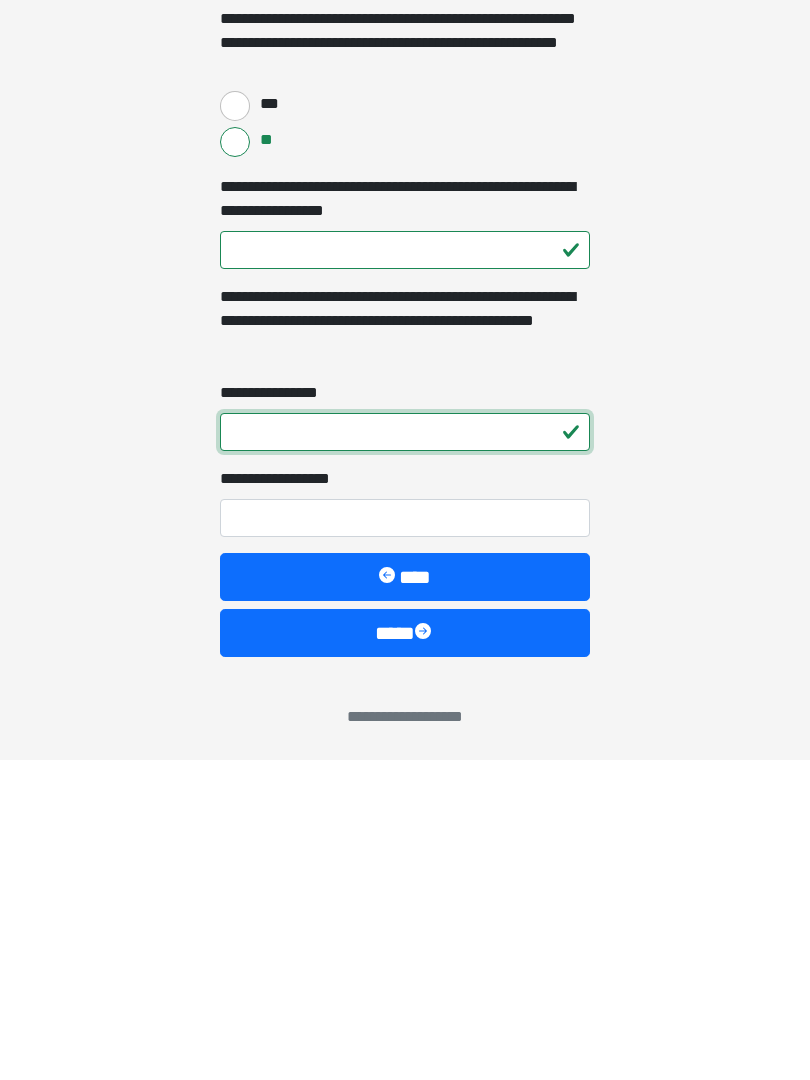 type on "*" 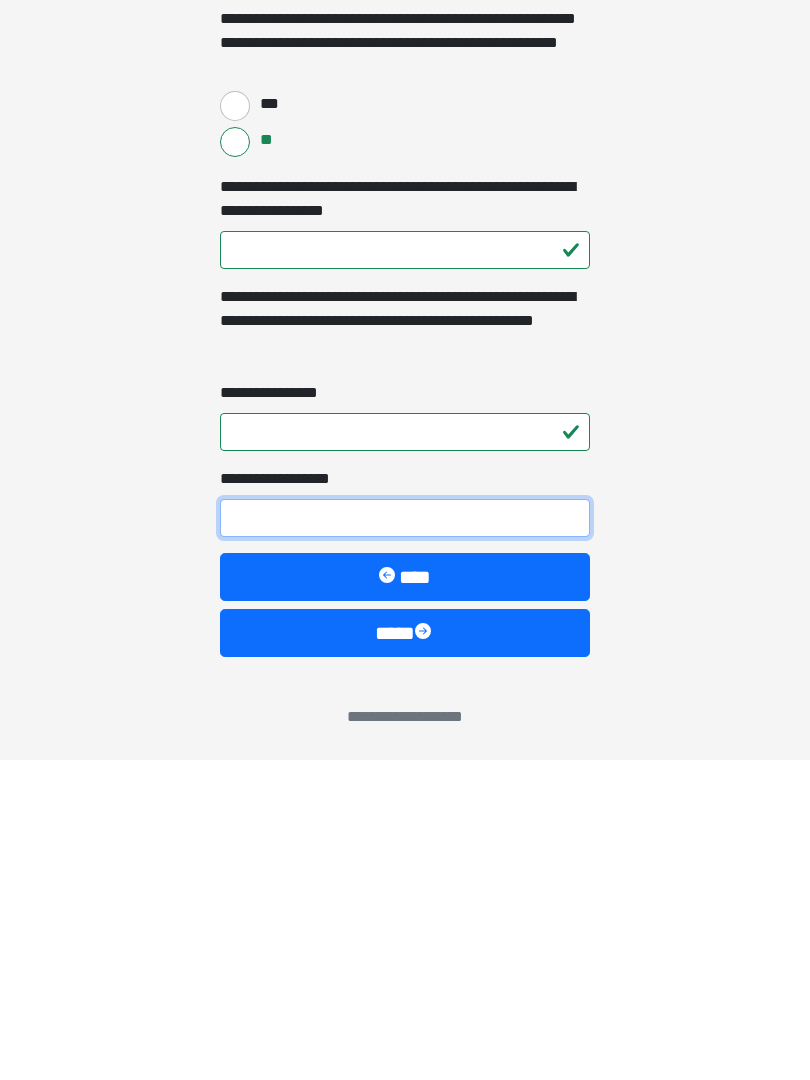 click on "**********" at bounding box center (405, 838) 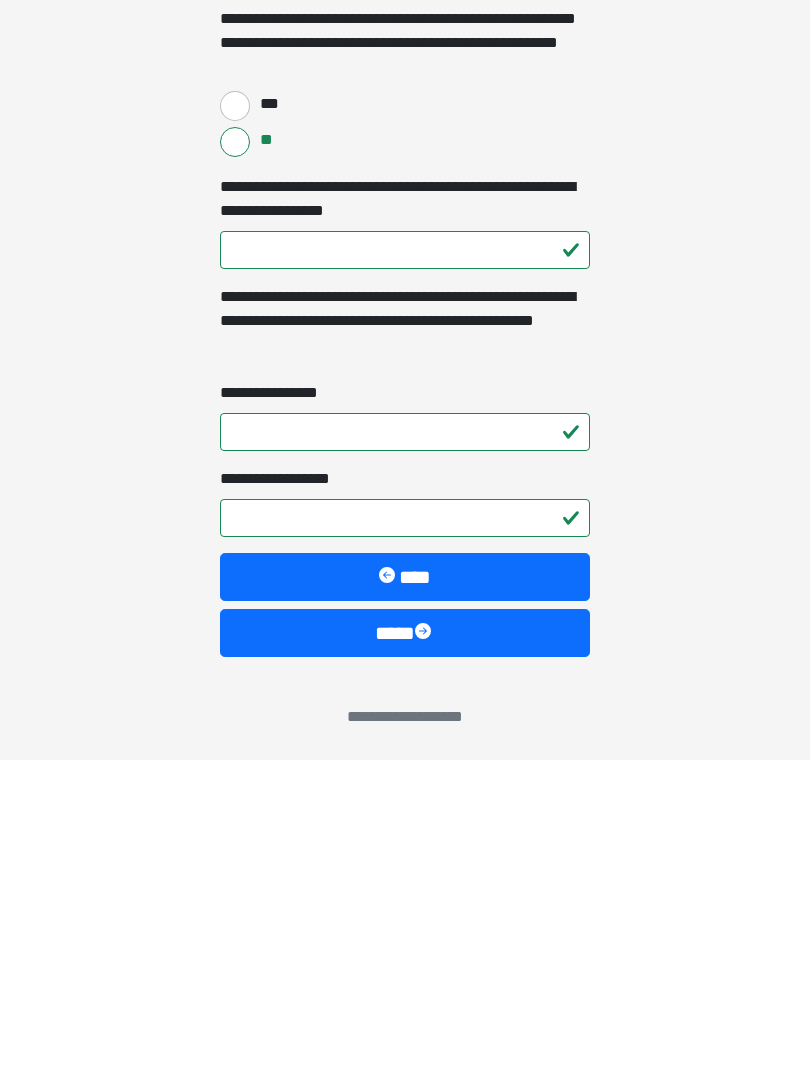 click on "****" at bounding box center (405, 953) 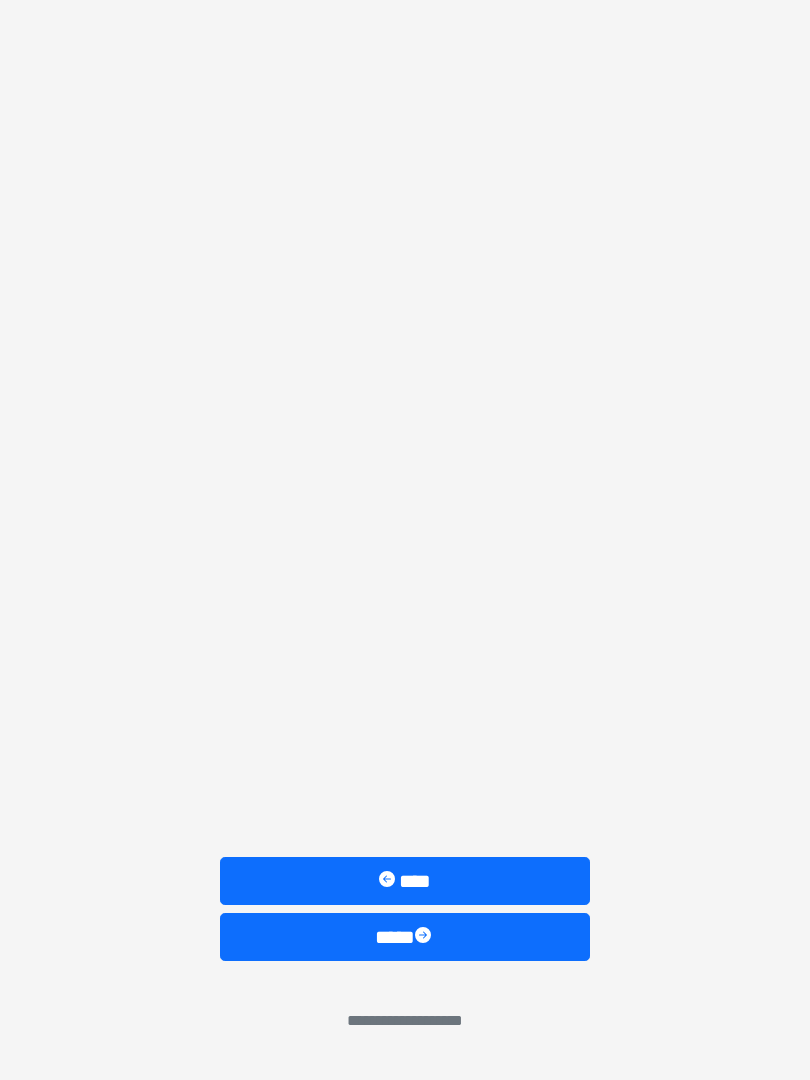scroll, scrollTop: 0, scrollLeft: 0, axis: both 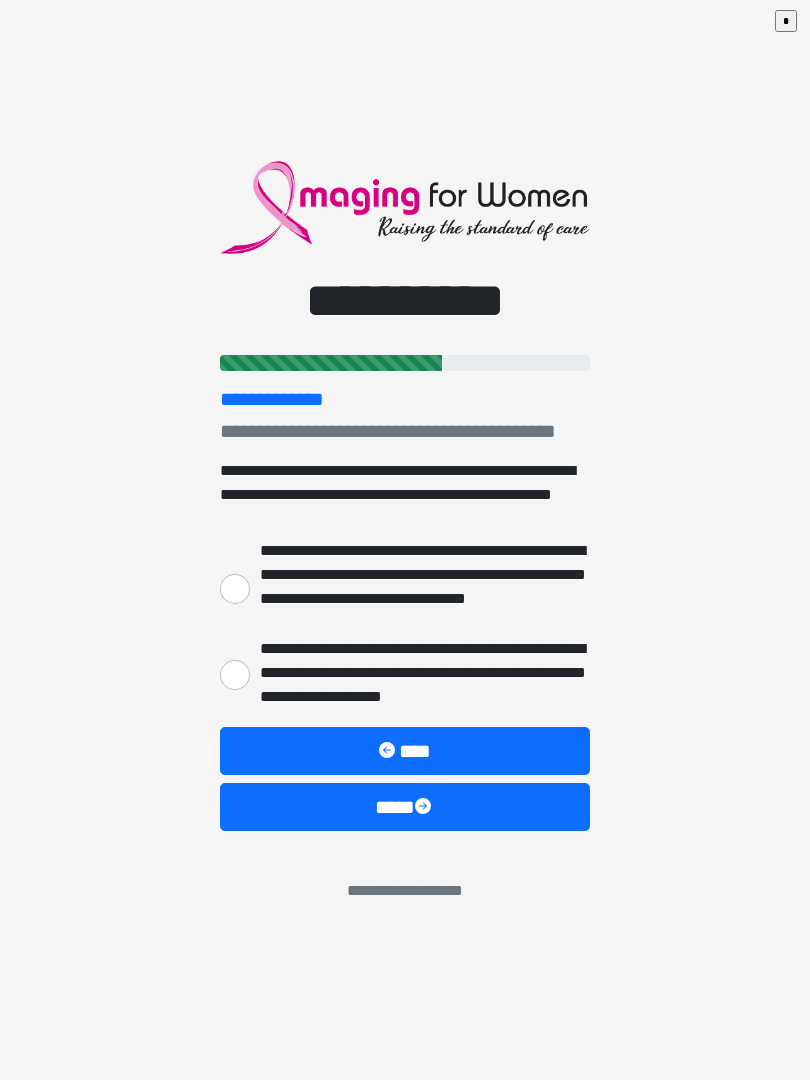 click on "**********" at bounding box center (235, 589) 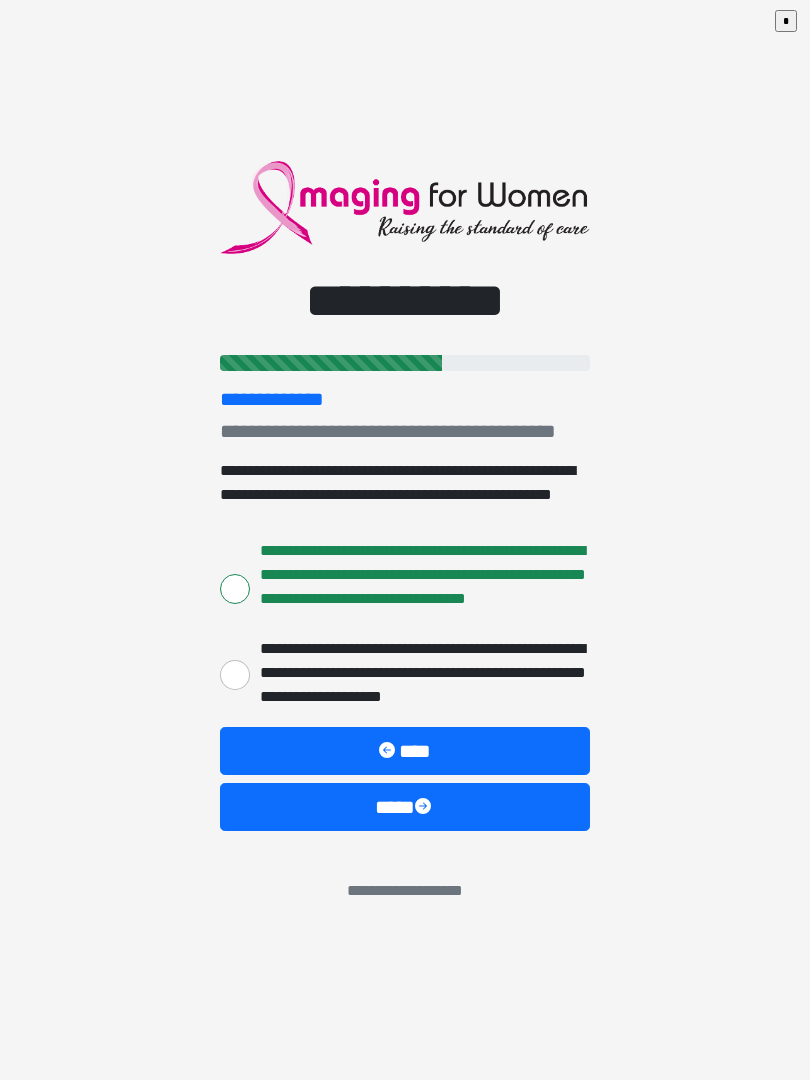 click at bounding box center [425, 808] 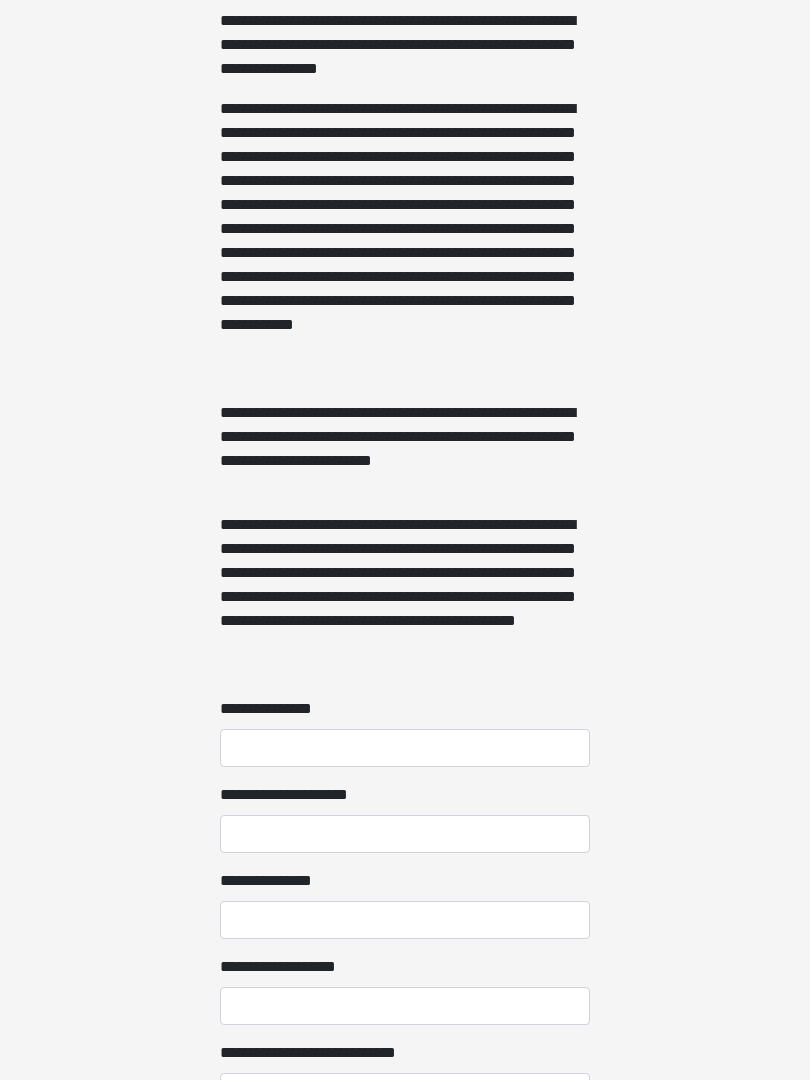 scroll, scrollTop: 1053, scrollLeft: 0, axis: vertical 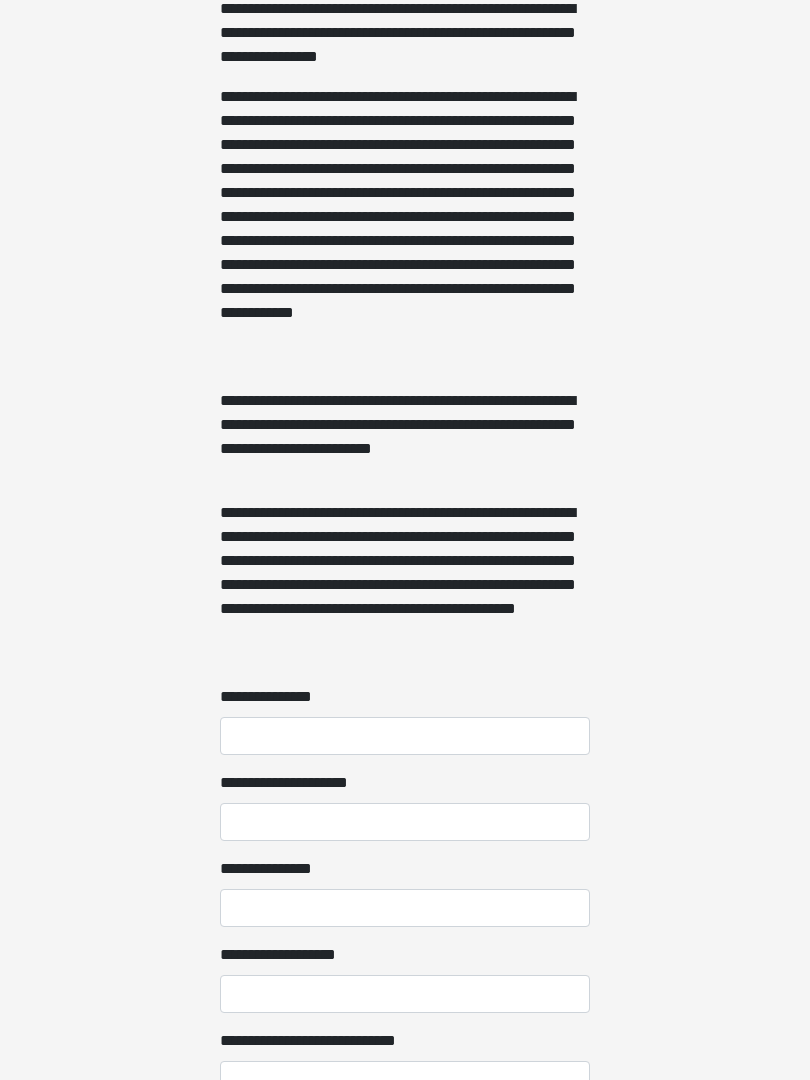 click on "**********" at bounding box center [405, 286] 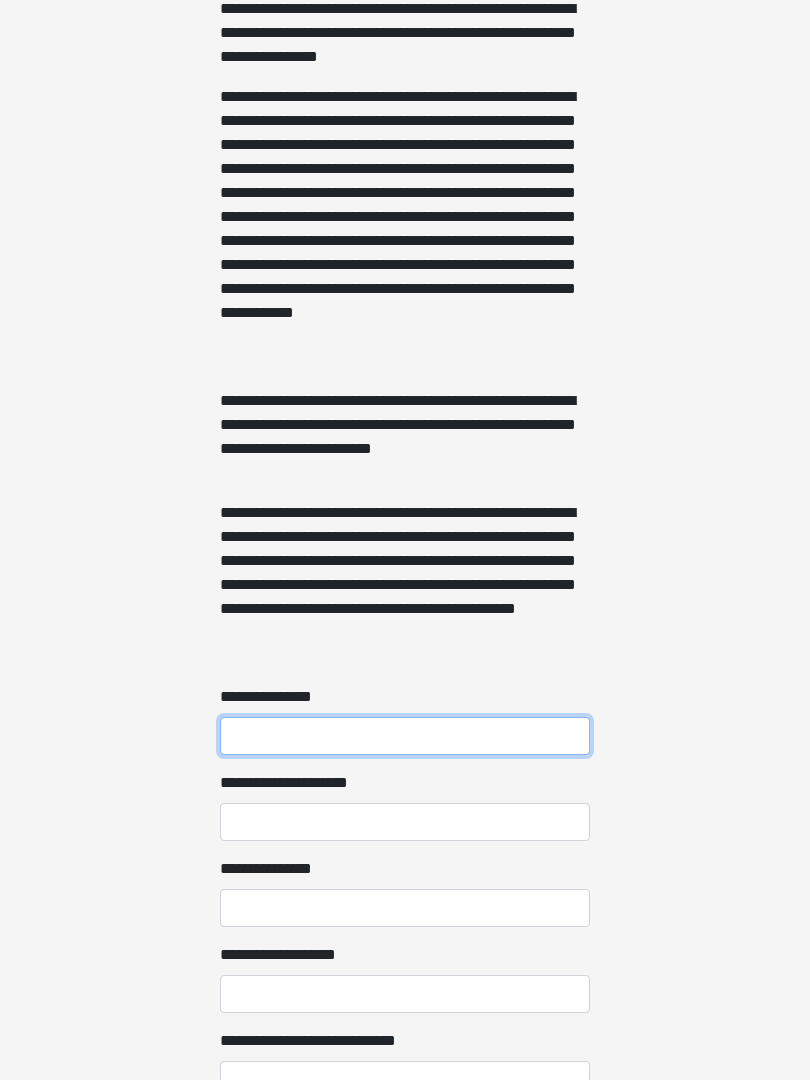 click on "**********" at bounding box center (405, 736) 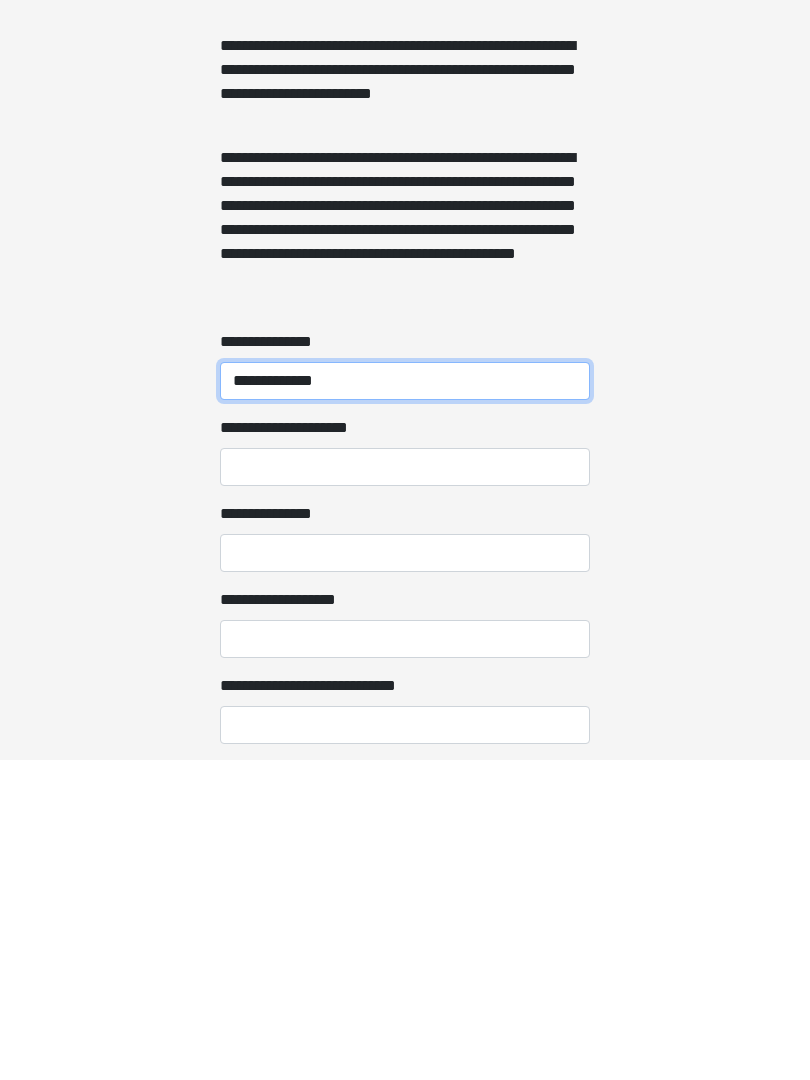 type on "**********" 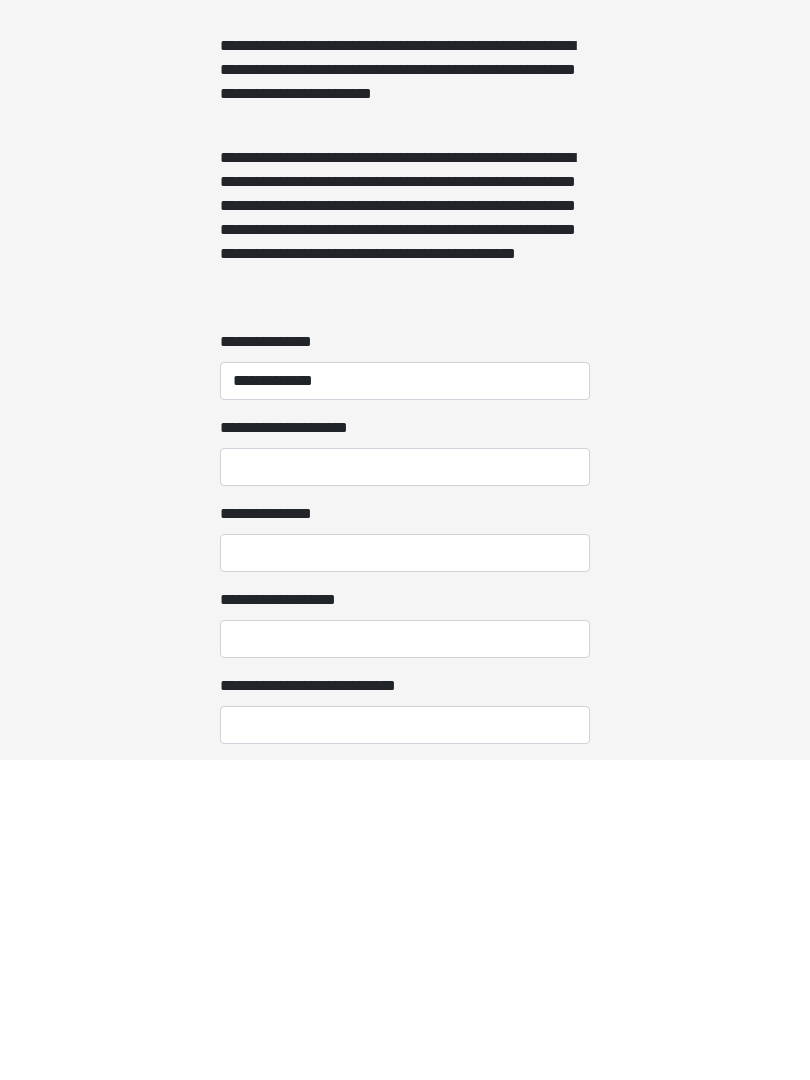 click on "**********" at bounding box center (405, 787) 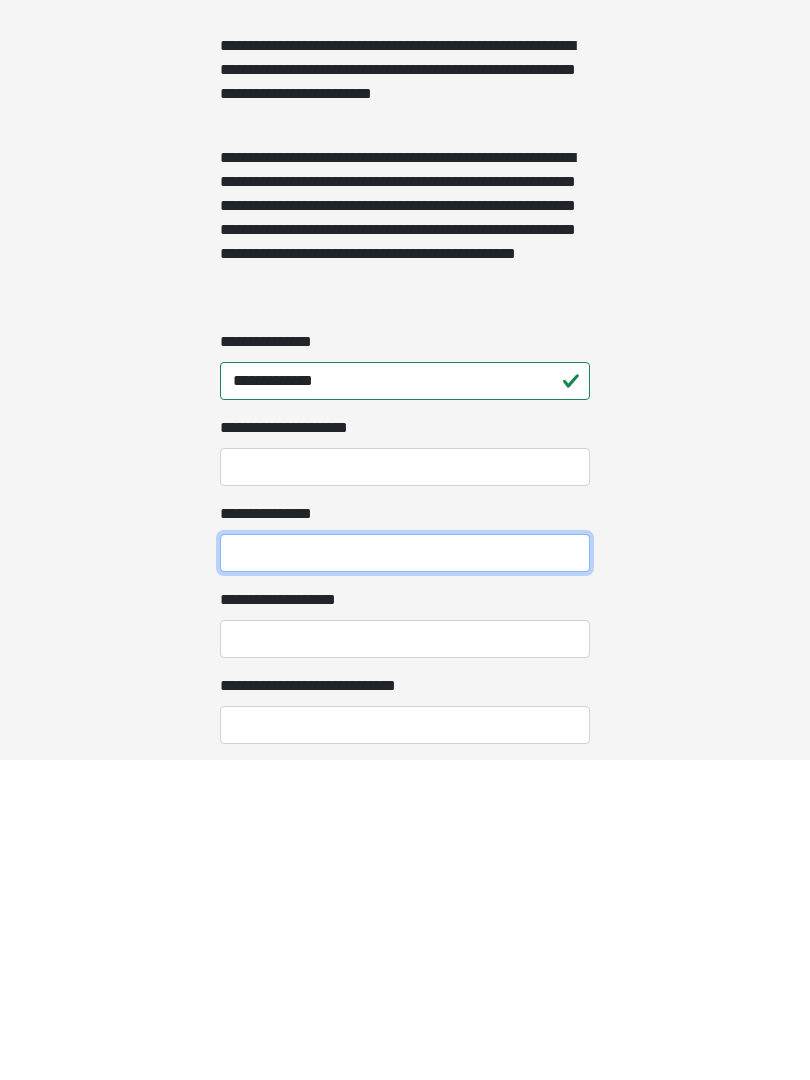 click on "**********" at bounding box center [405, 873] 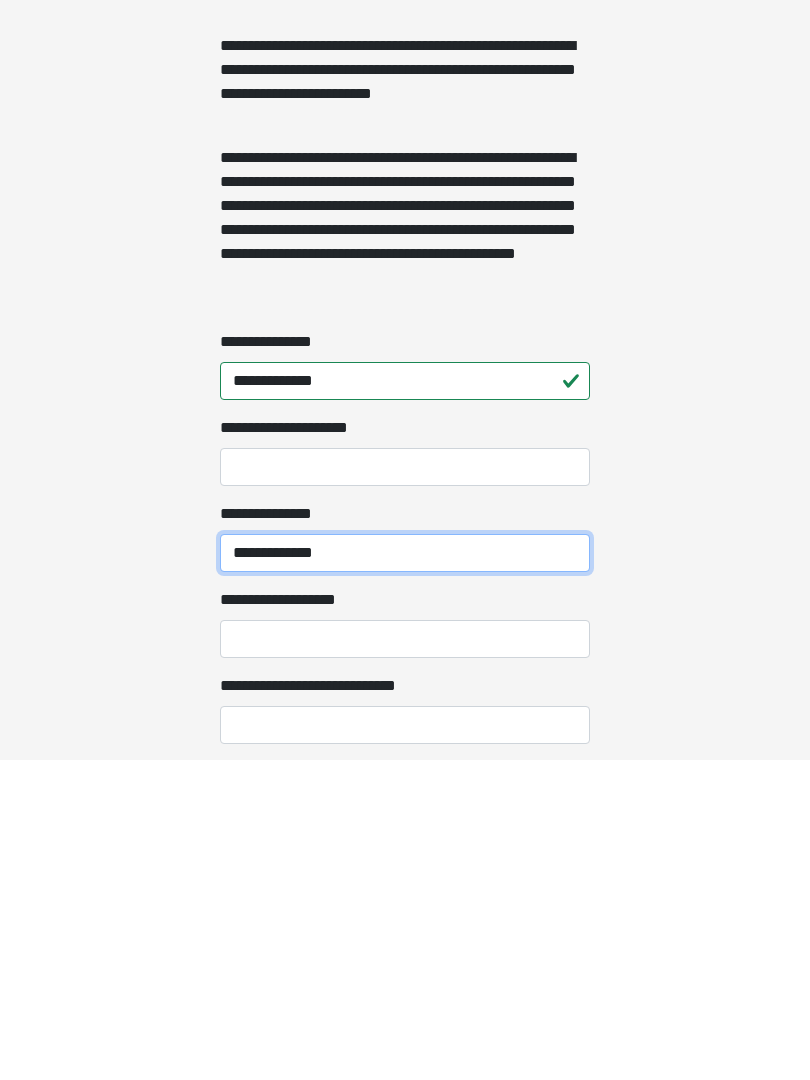 type on "**********" 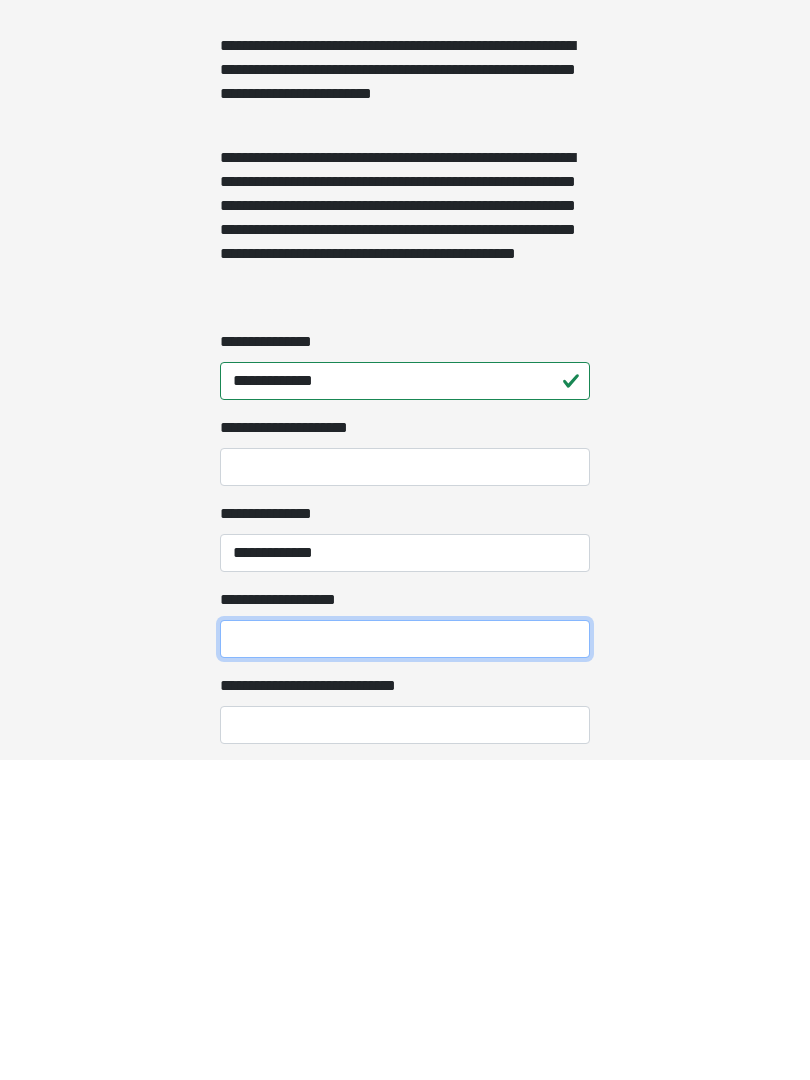 click on "**********" at bounding box center [405, 959] 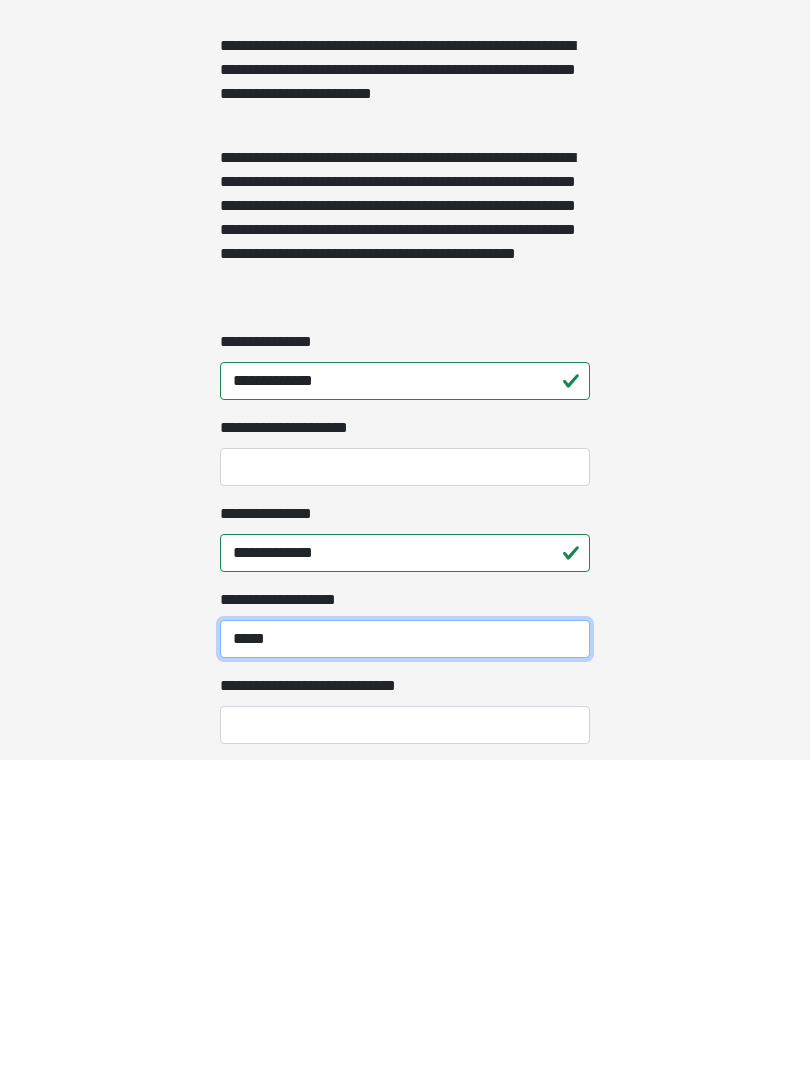 type on "*****" 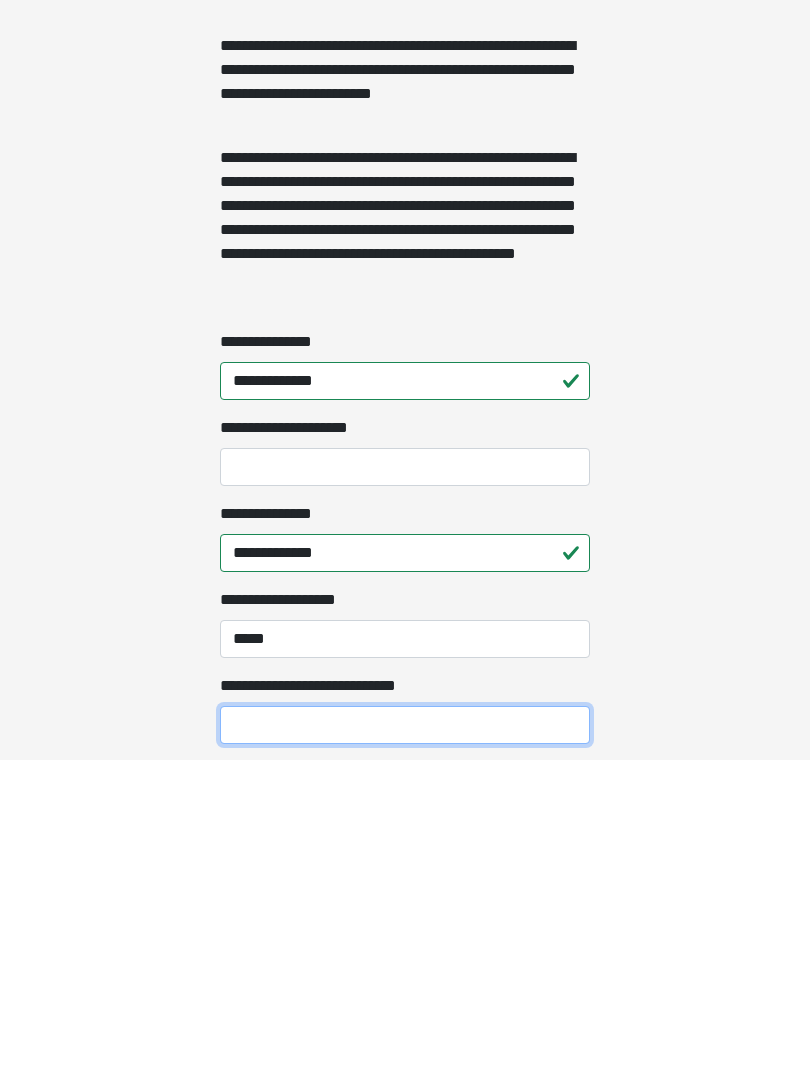click on "**********" at bounding box center (405, 1045) 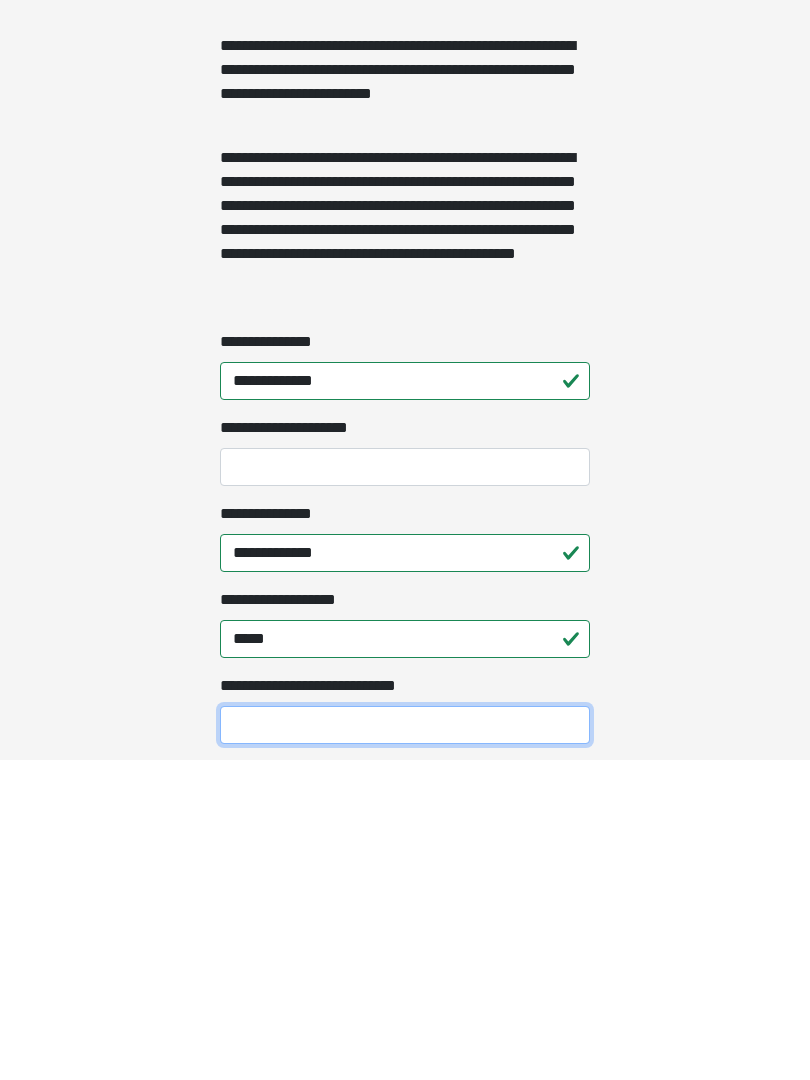 scroll, scrollTop: 1432, scrollLeft: 0, axis: vertical 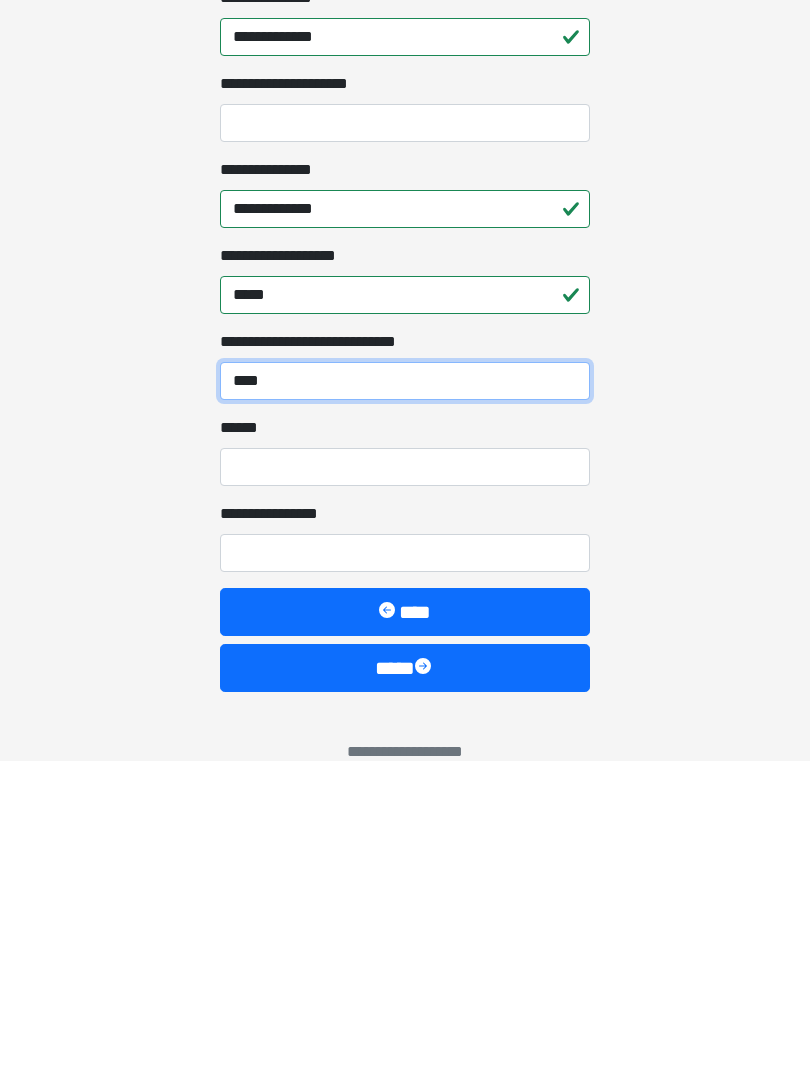 type on "****" 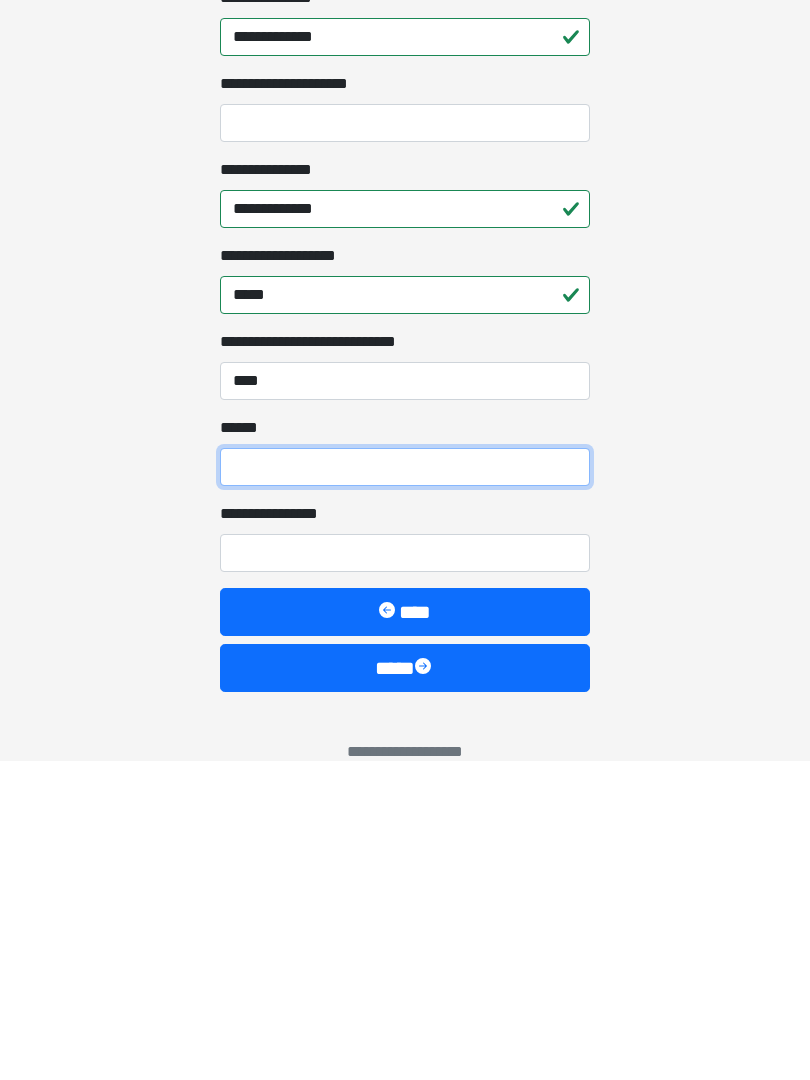 click on "**** *" at bounding box center (405, 787) 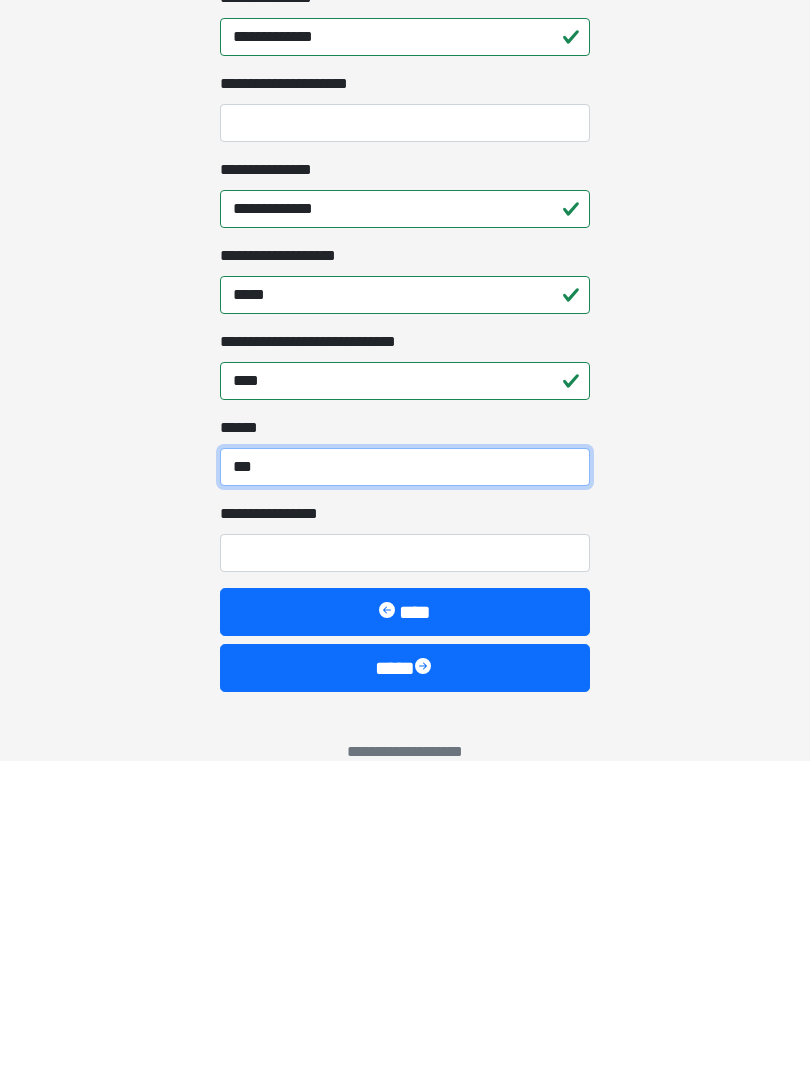 type on "***" 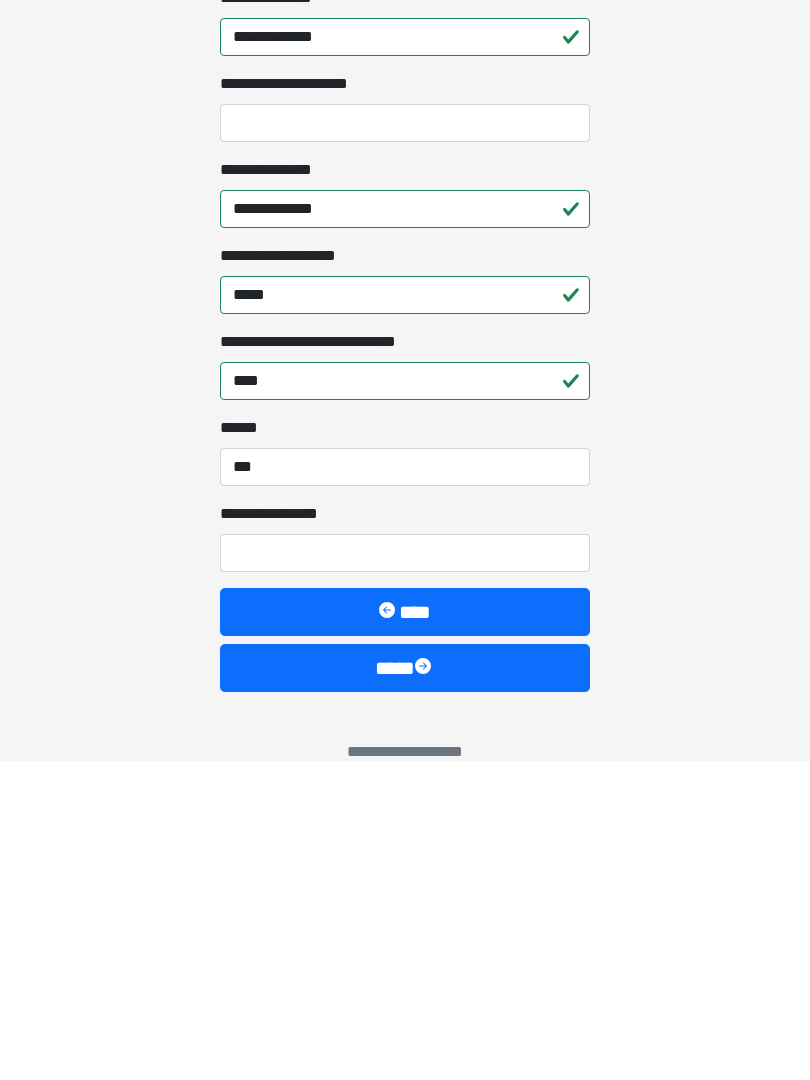 click on "**********" at bounding box center [405, 873] 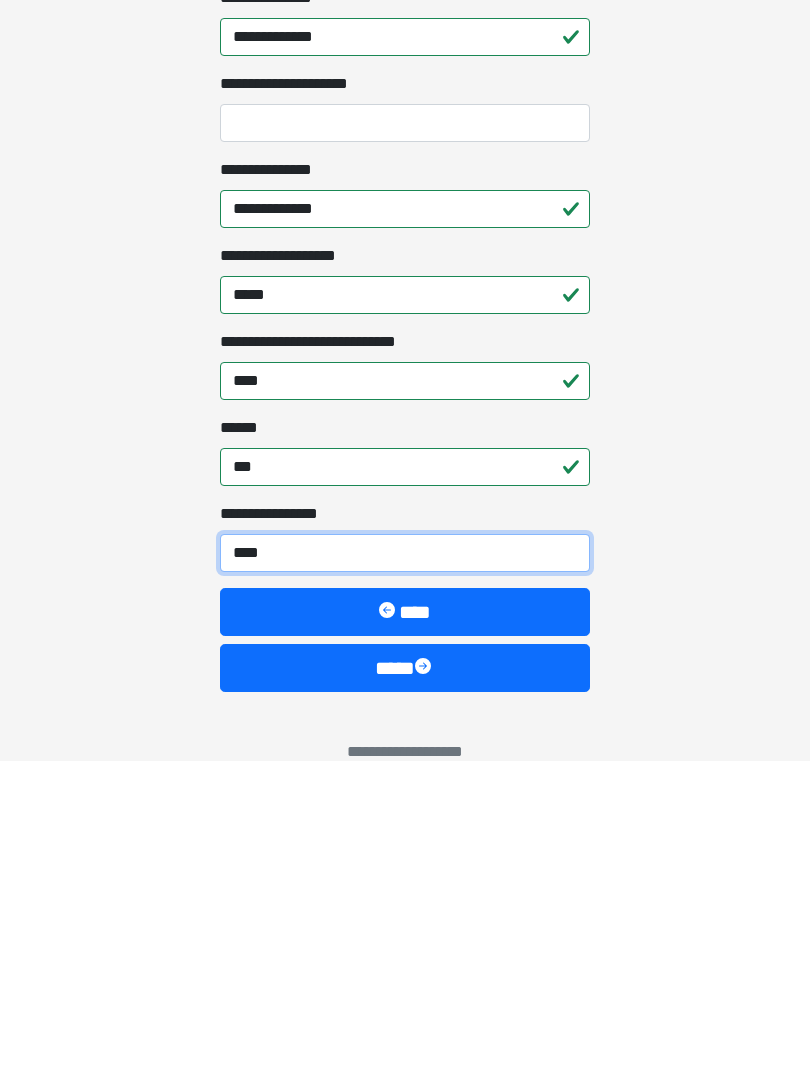 type on "*****" 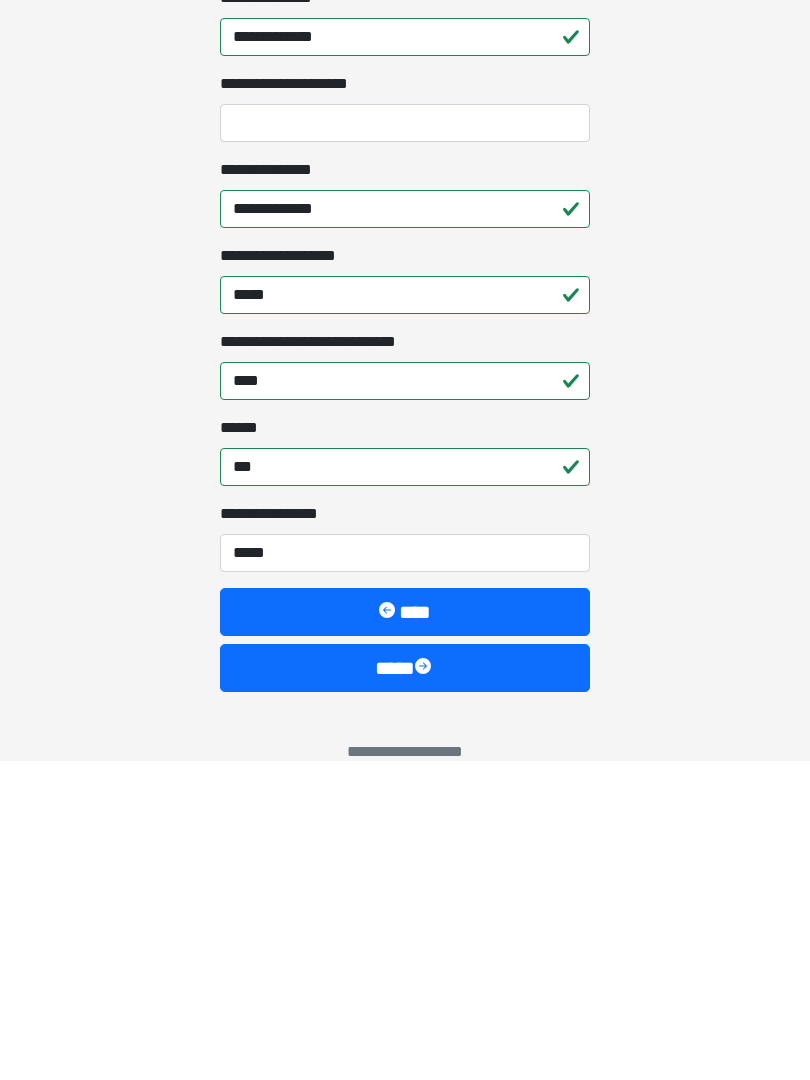 click on "****" at bounding box center [405, 988] 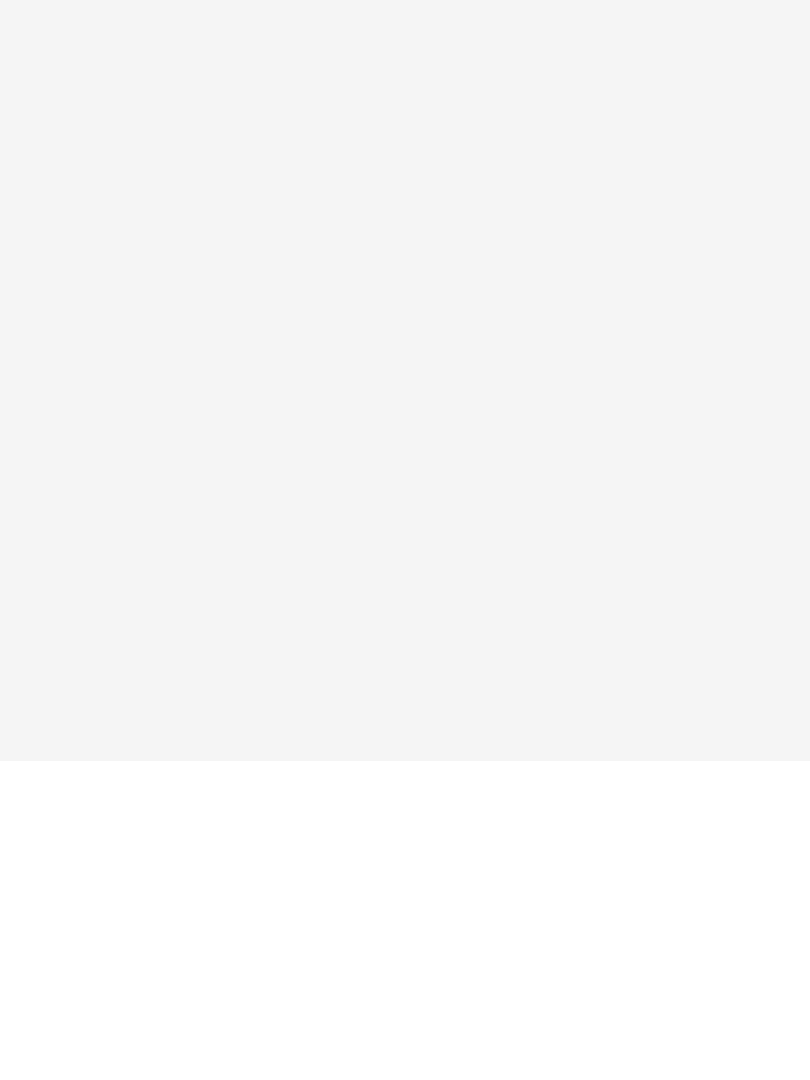 scroll, scrollTop: 0, scrollLeft: 0, axis: both 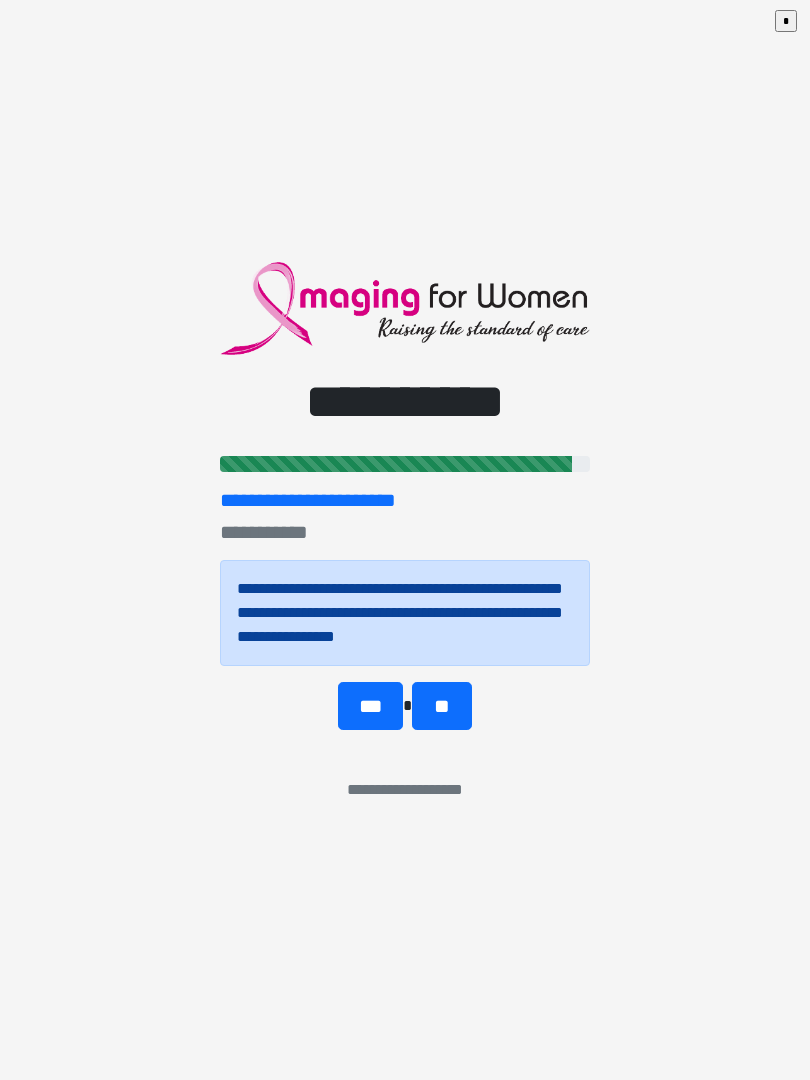 click on "***" at bounding box center (370, 706) 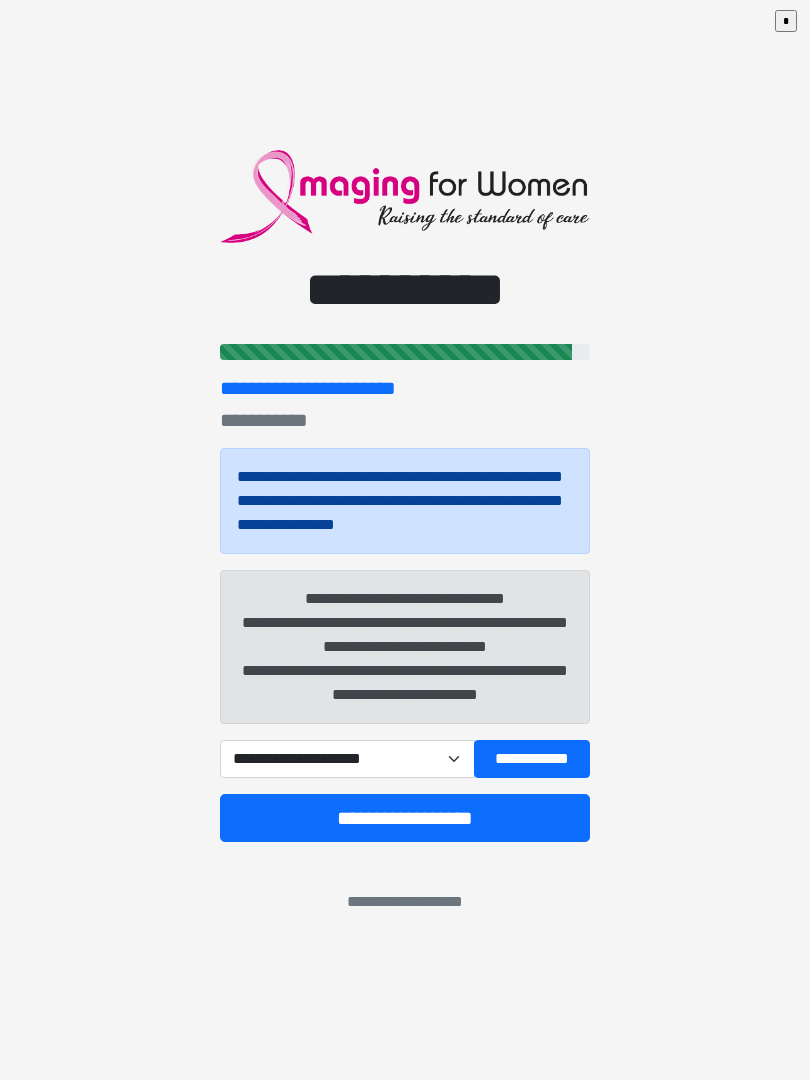 click on "**********" at bounding box center (347, 759) 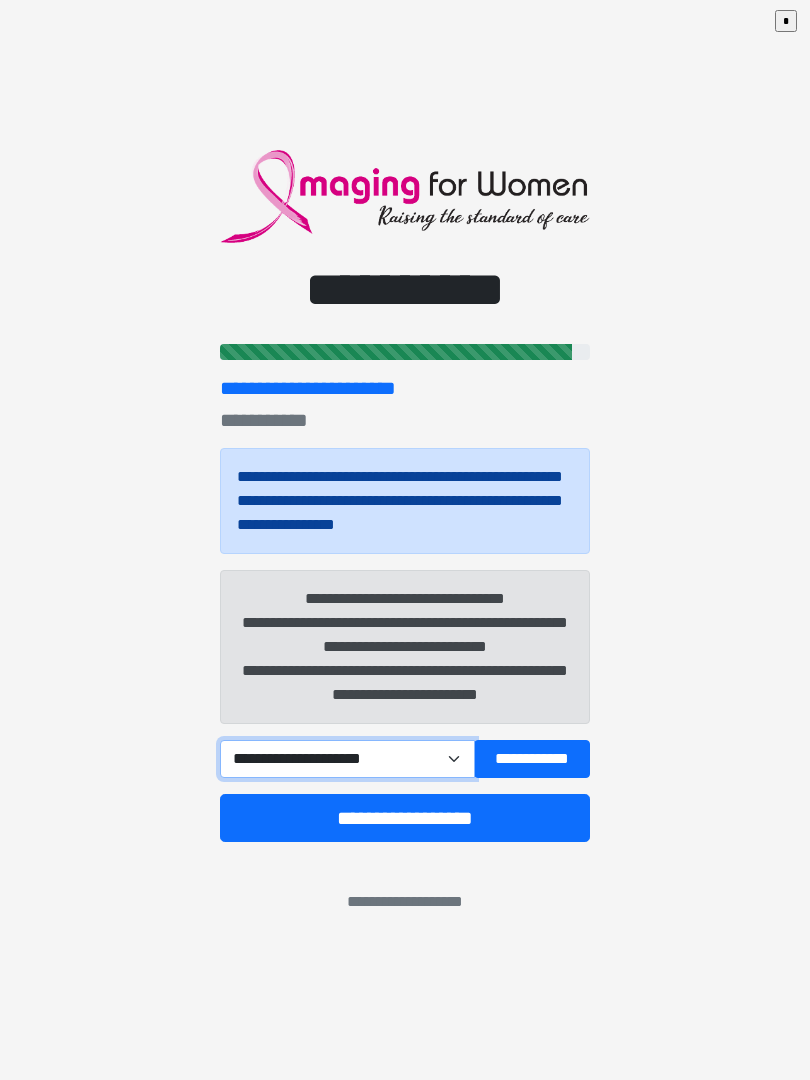 select on "******" 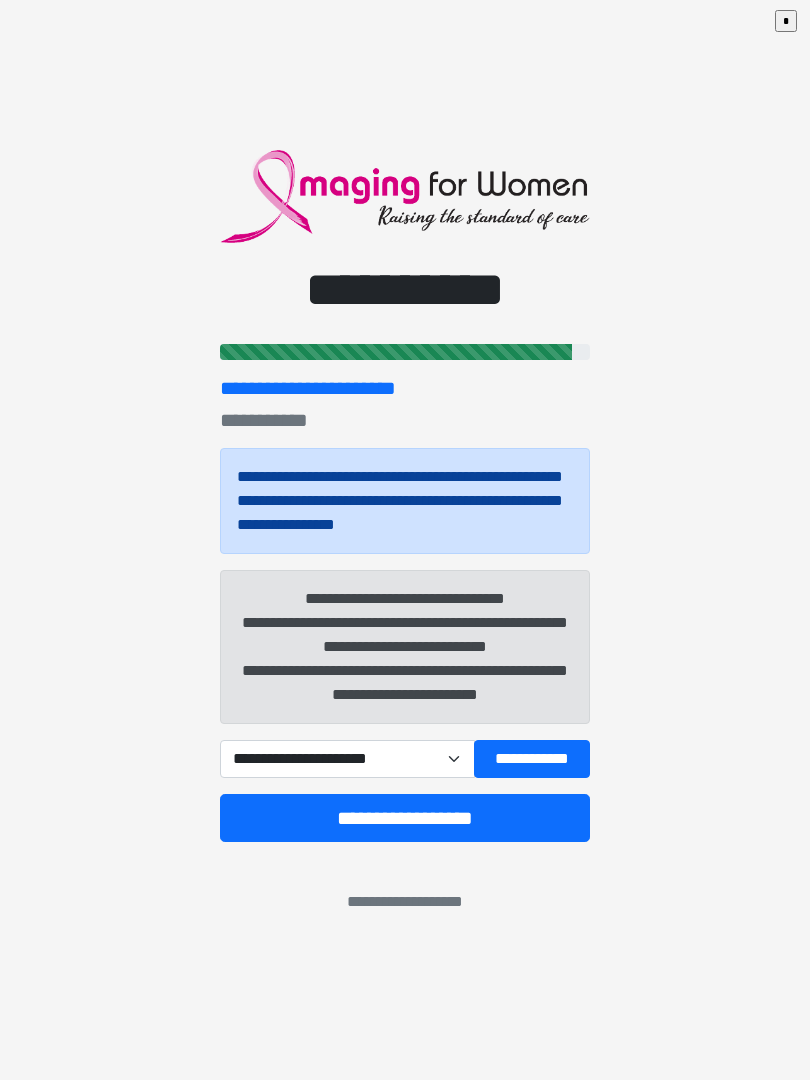click on "**********" at bounding box center [405, 818] 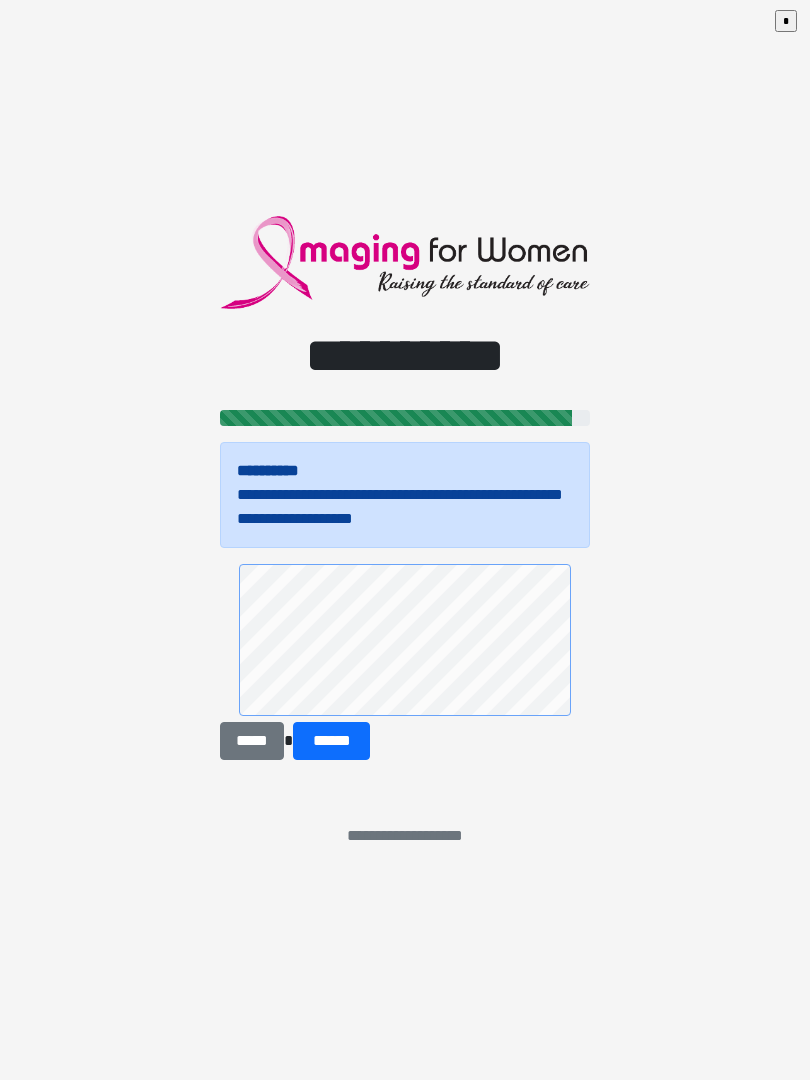 click on "******" at bounding box center [331, 741] 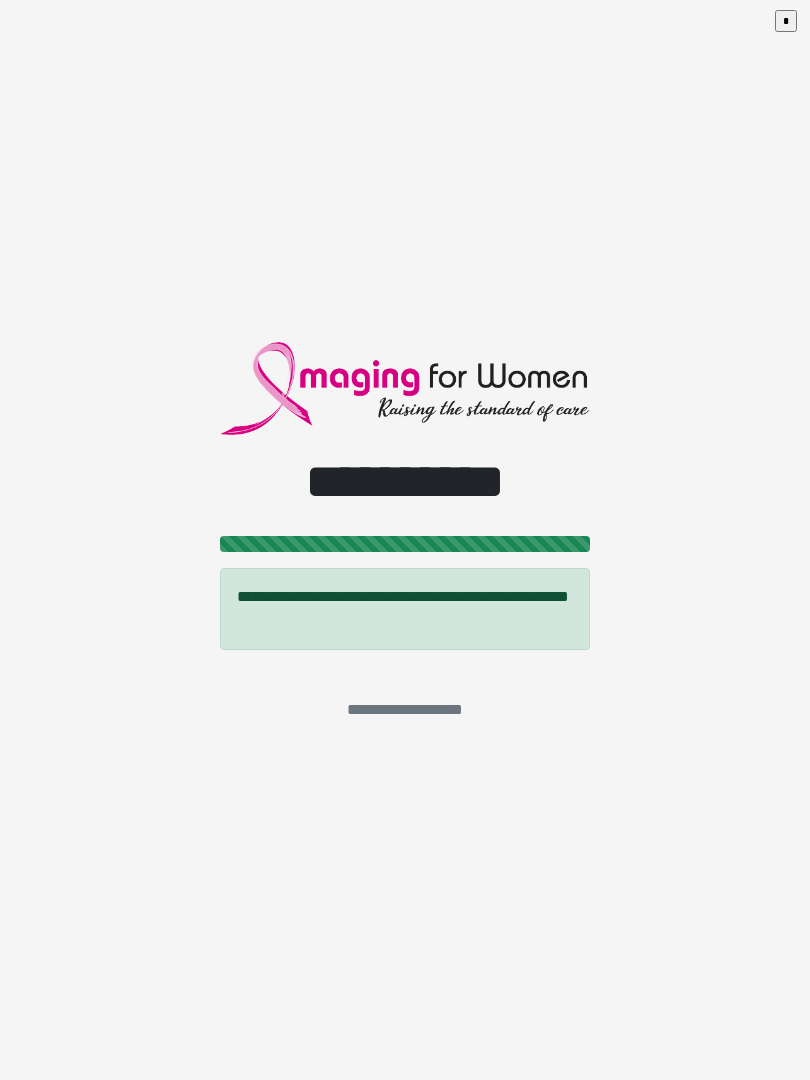 click on "*" at bounding box center (786, 21) 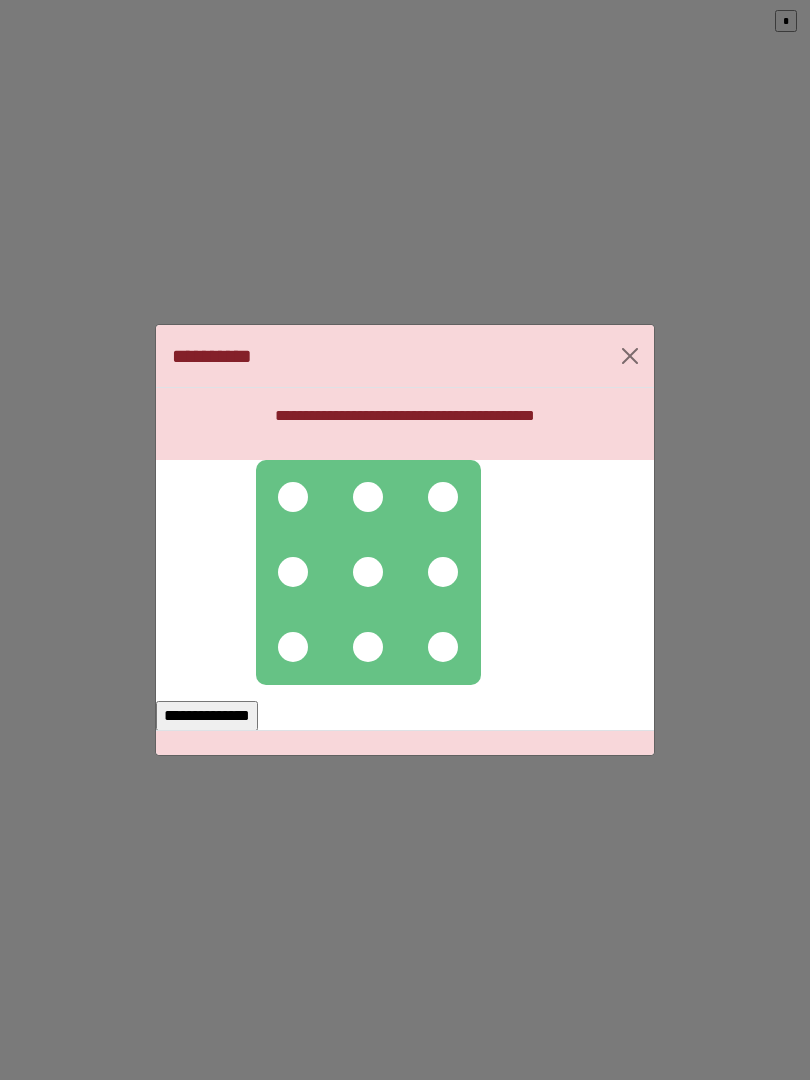 click at bounding box center [293, 497] 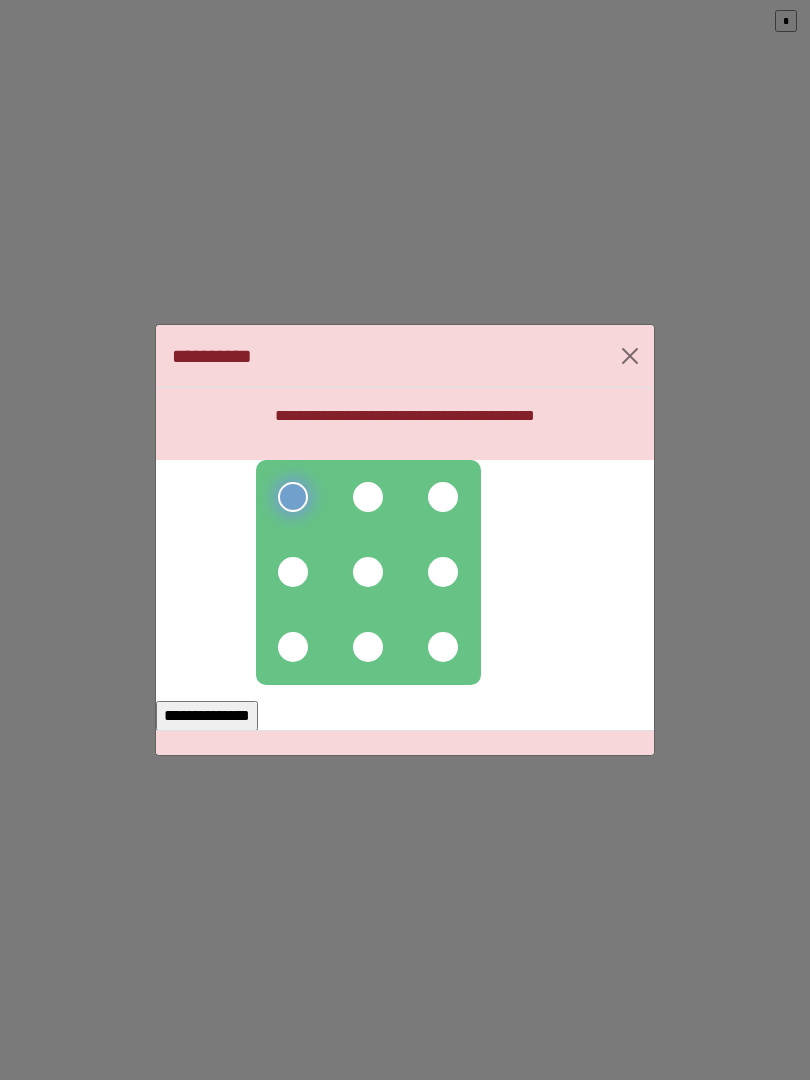 click at bounding box center [368, 497] 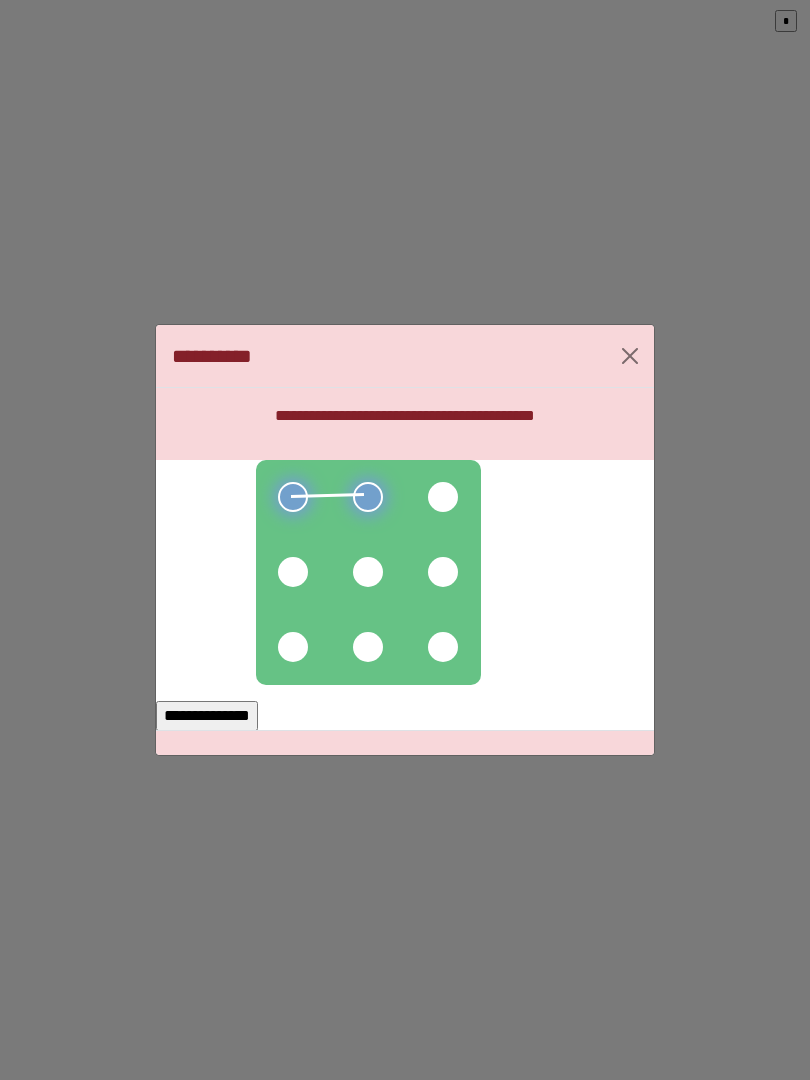 click at bounding box center (443, 497) 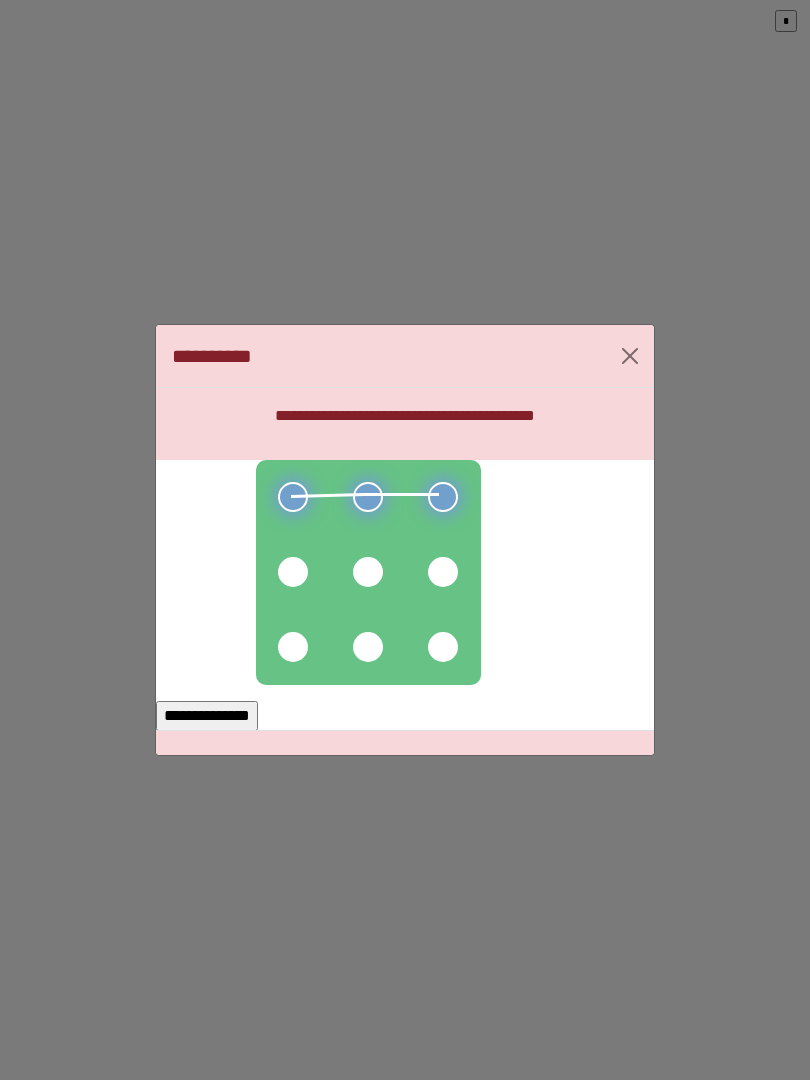 click at bounding box center (443, 572) 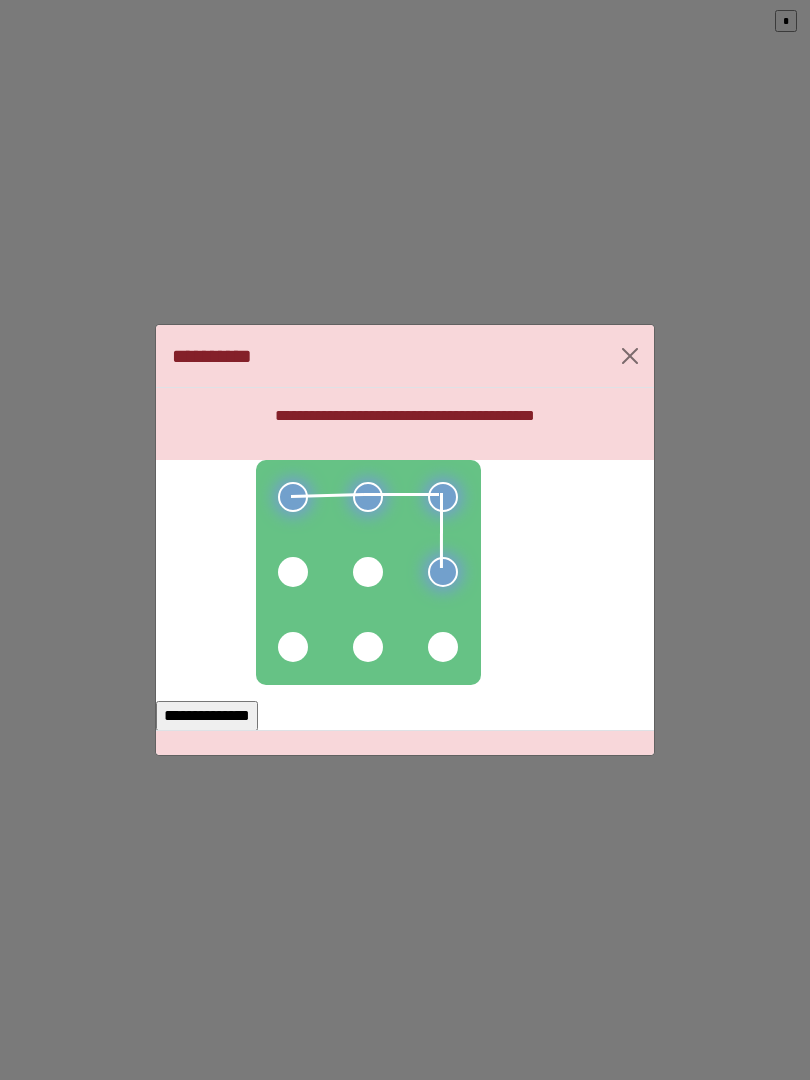 click at bounding box center [443, 647] 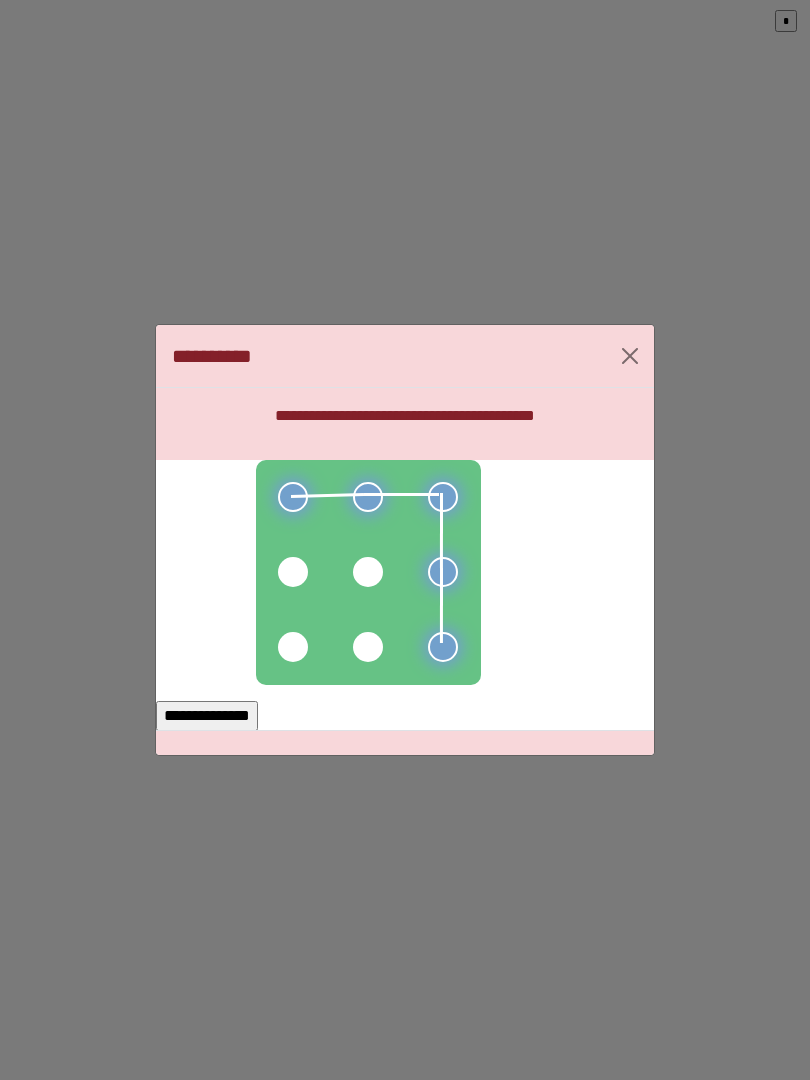 click at bounding box center [368, 647] 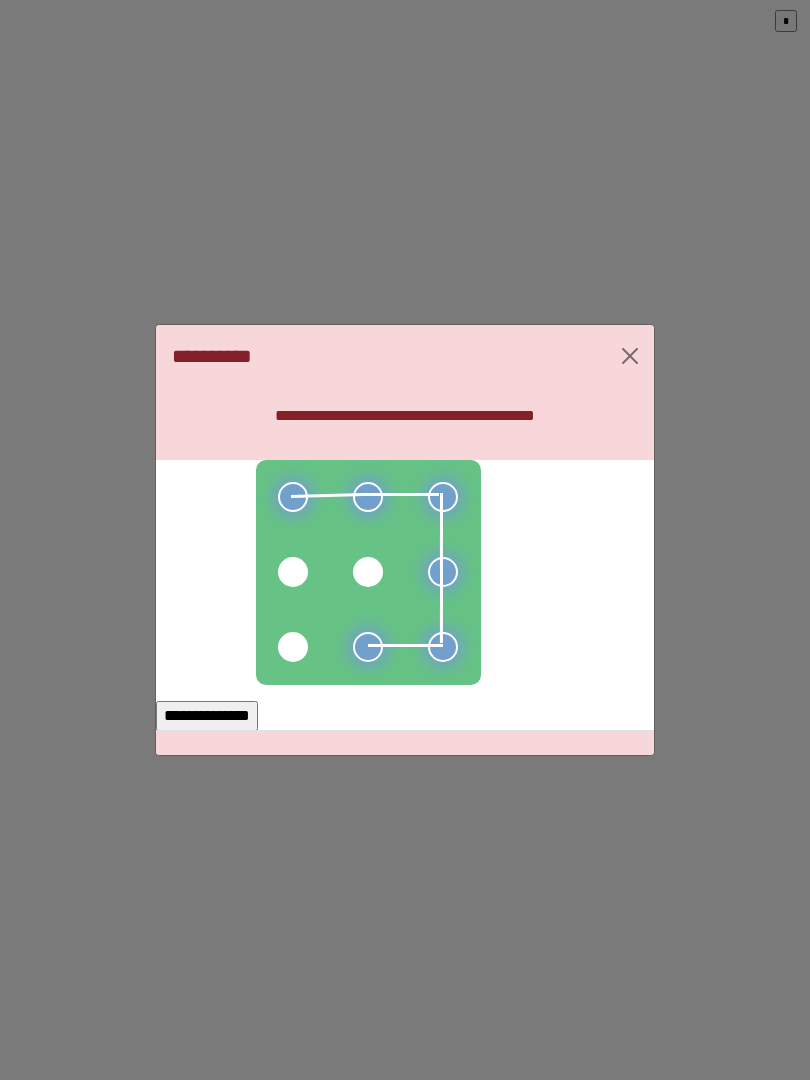 click at bounding box center [293, 647] 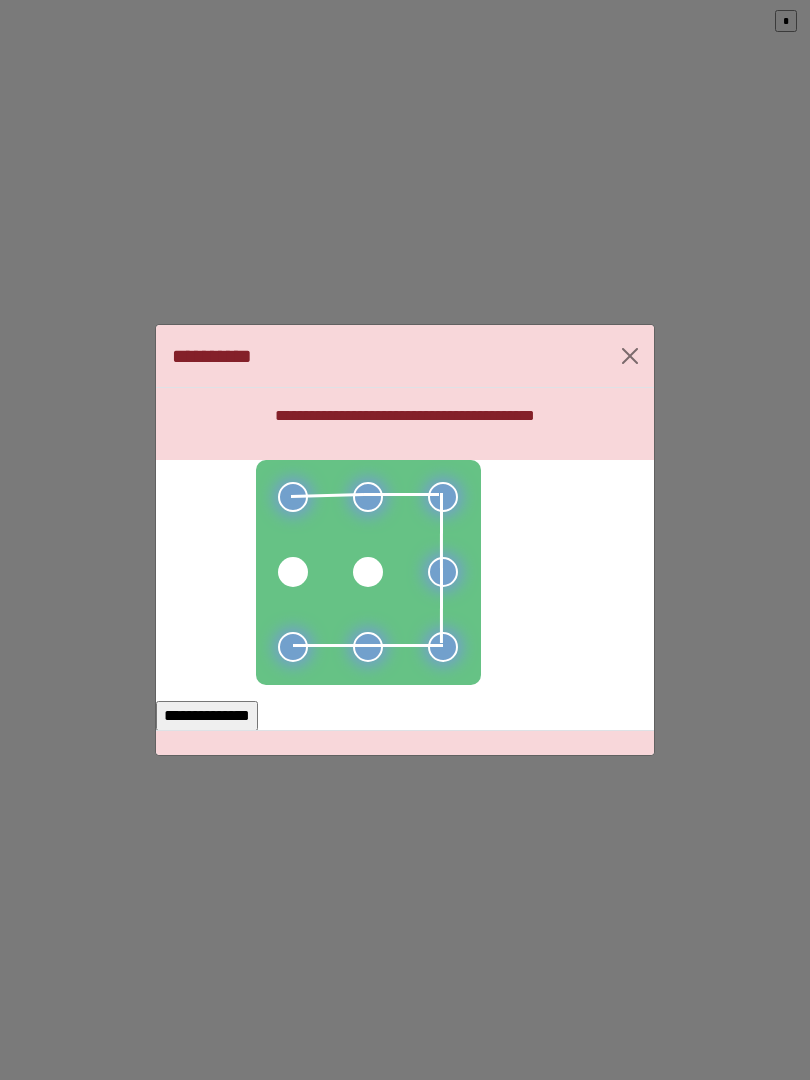 click on "**********" at bounding box center [207, 716] 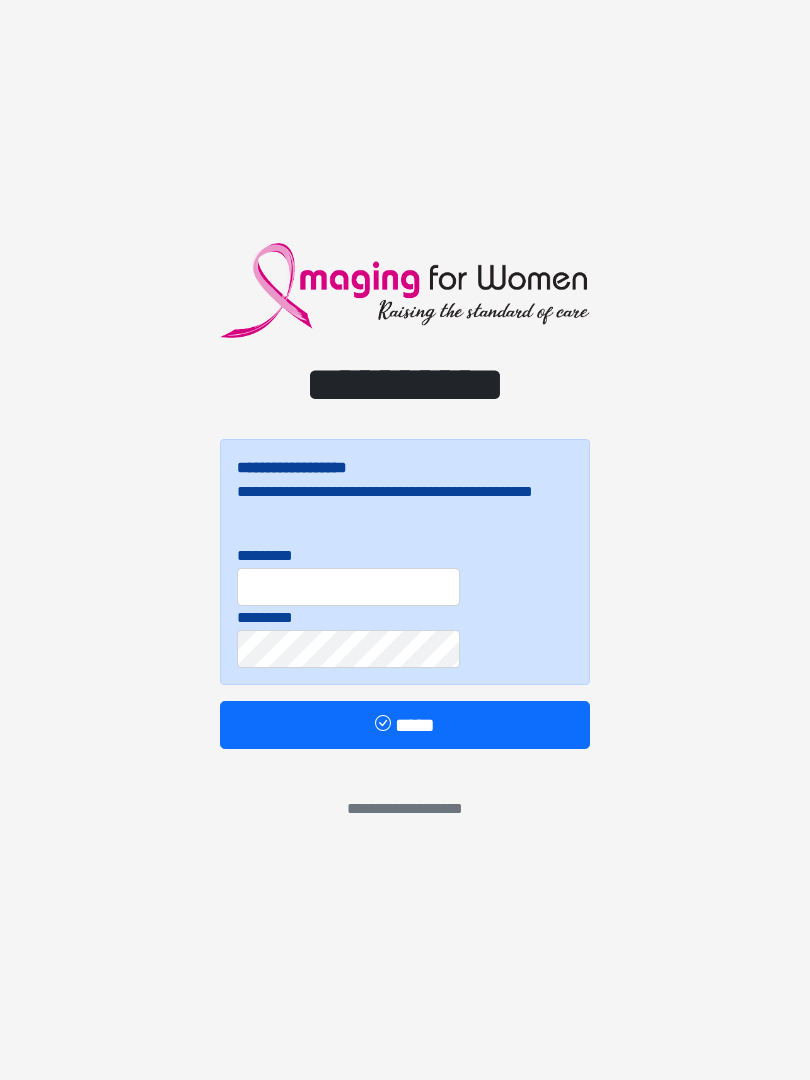 scroll, scrollTop: 0, scrollLeft: 0, axis: both 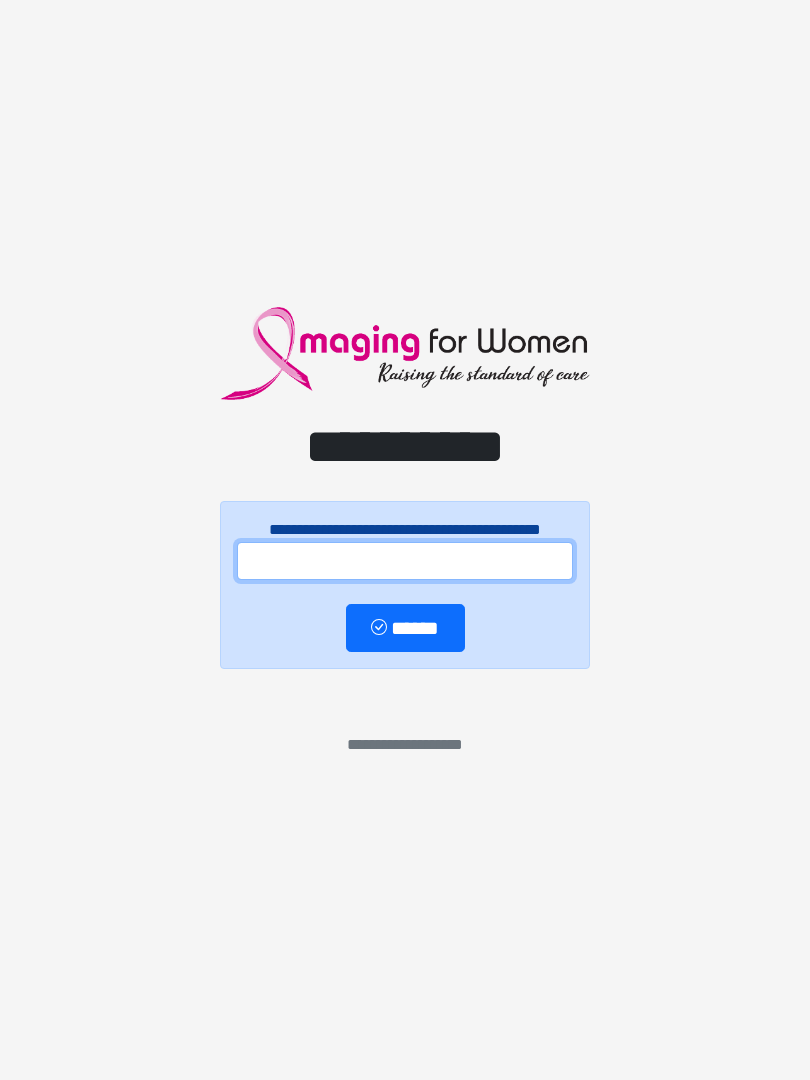 click at bounding box center [405, 561] 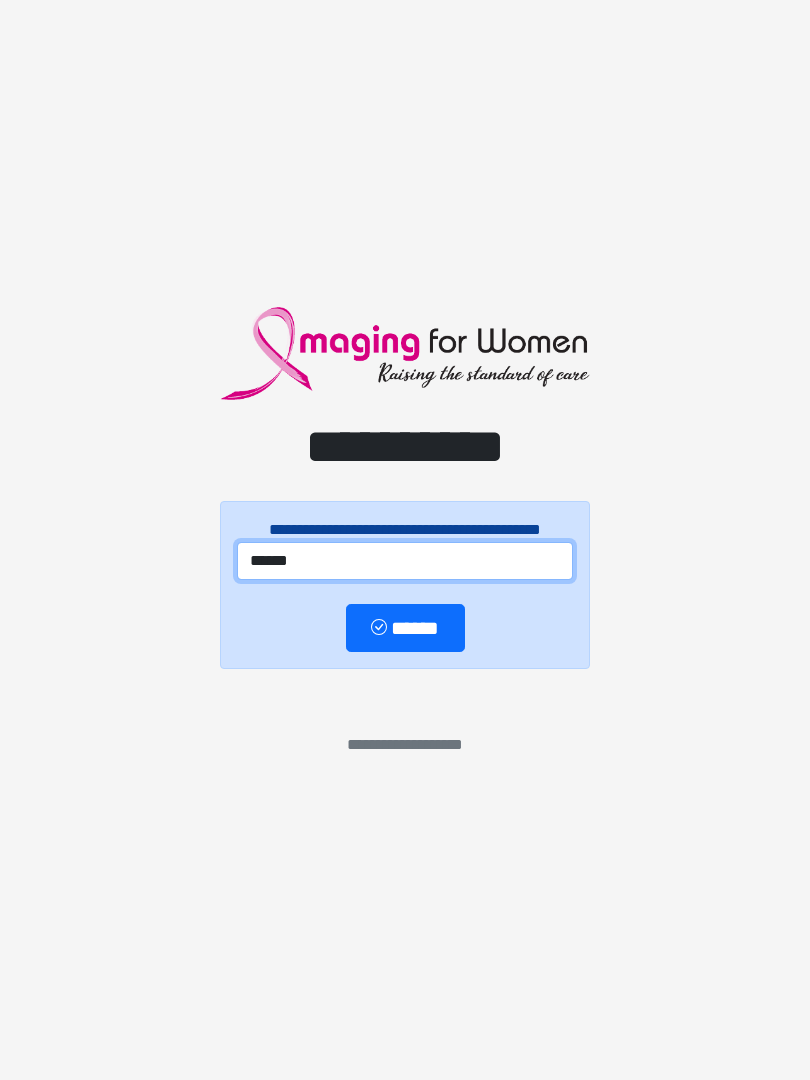 type on "******" 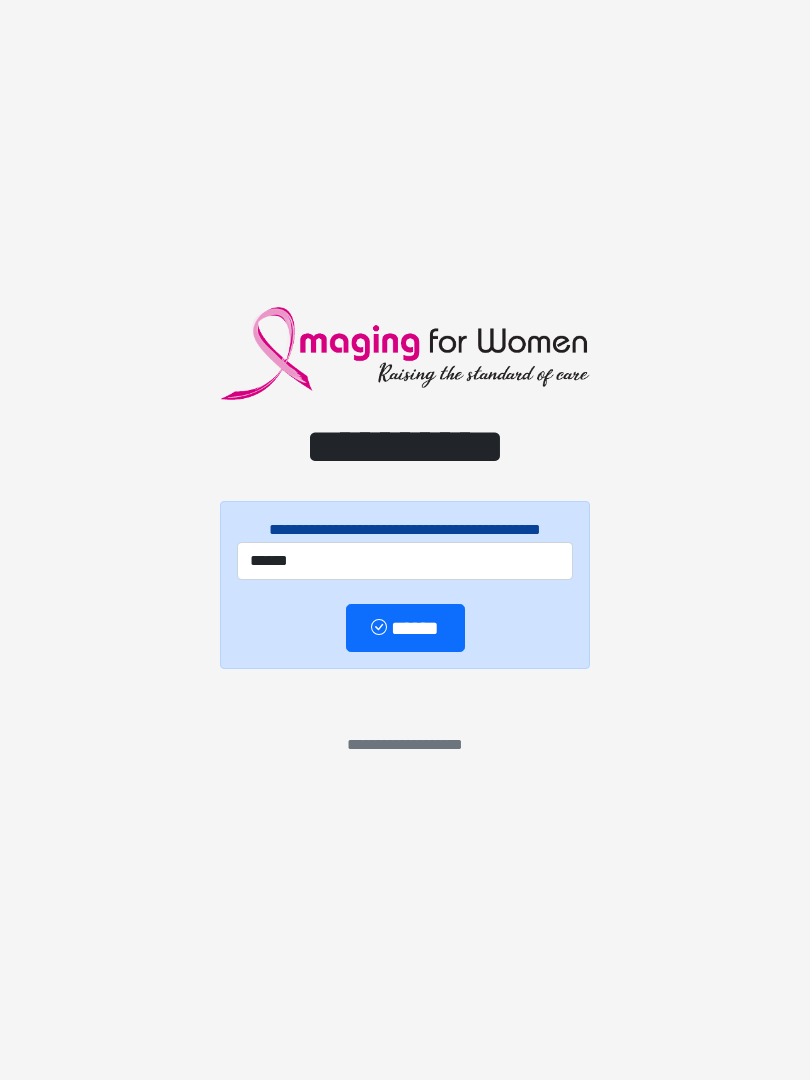 click on "******" at bounding box center [405, 628] 